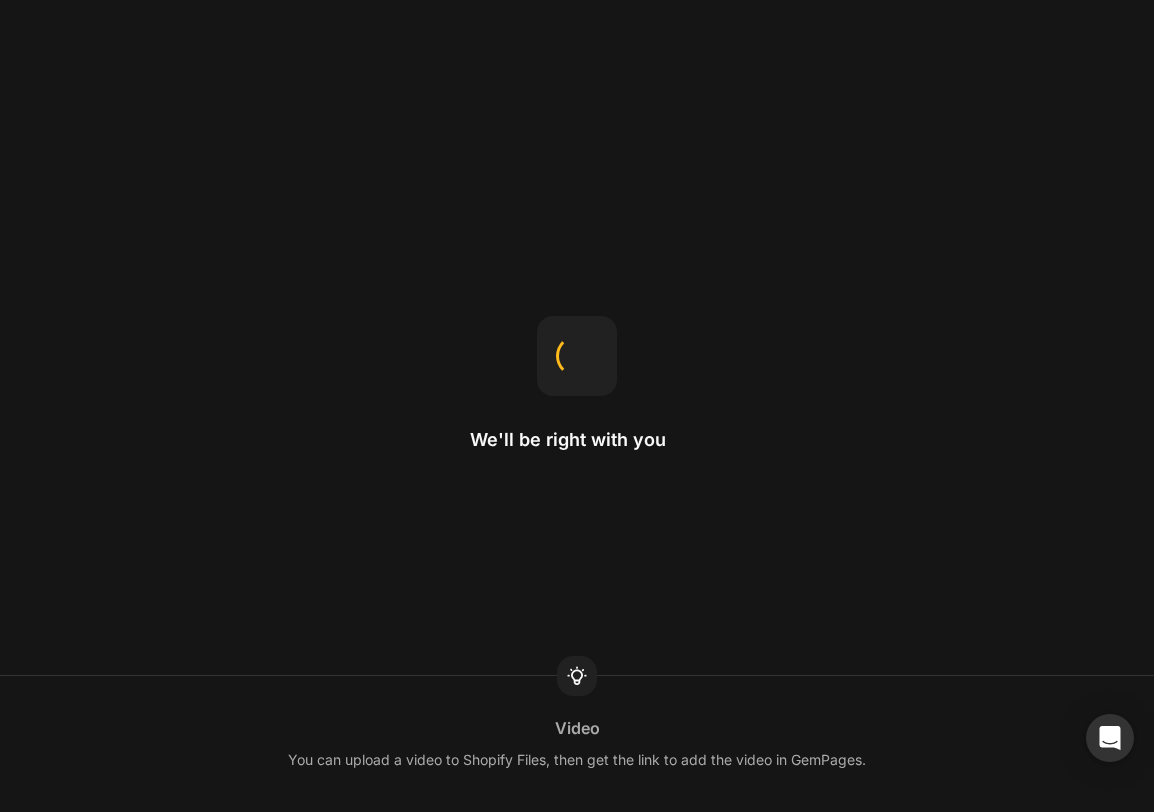 scroll, scrollTop: 0, scrollLeft: 0, axis: both 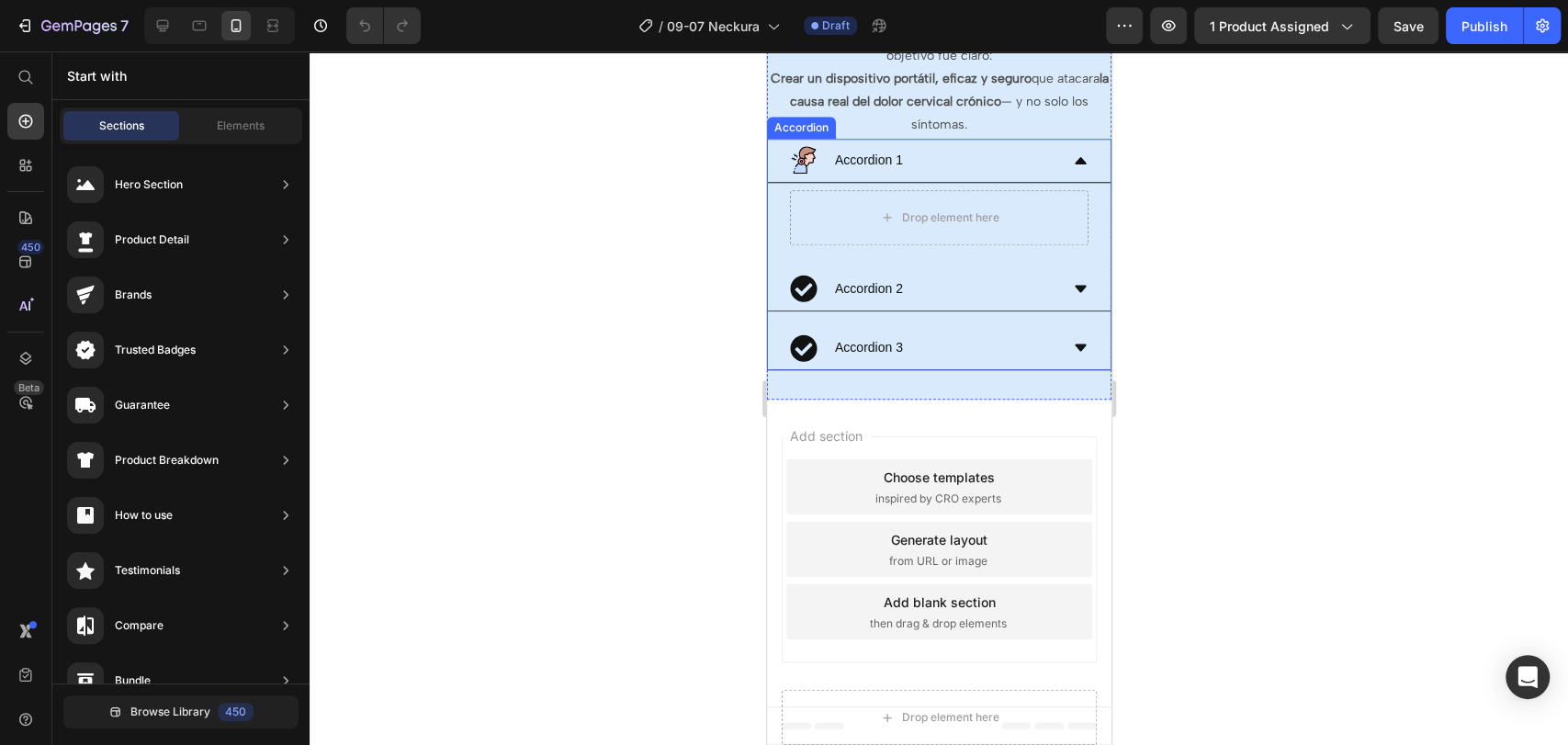 click 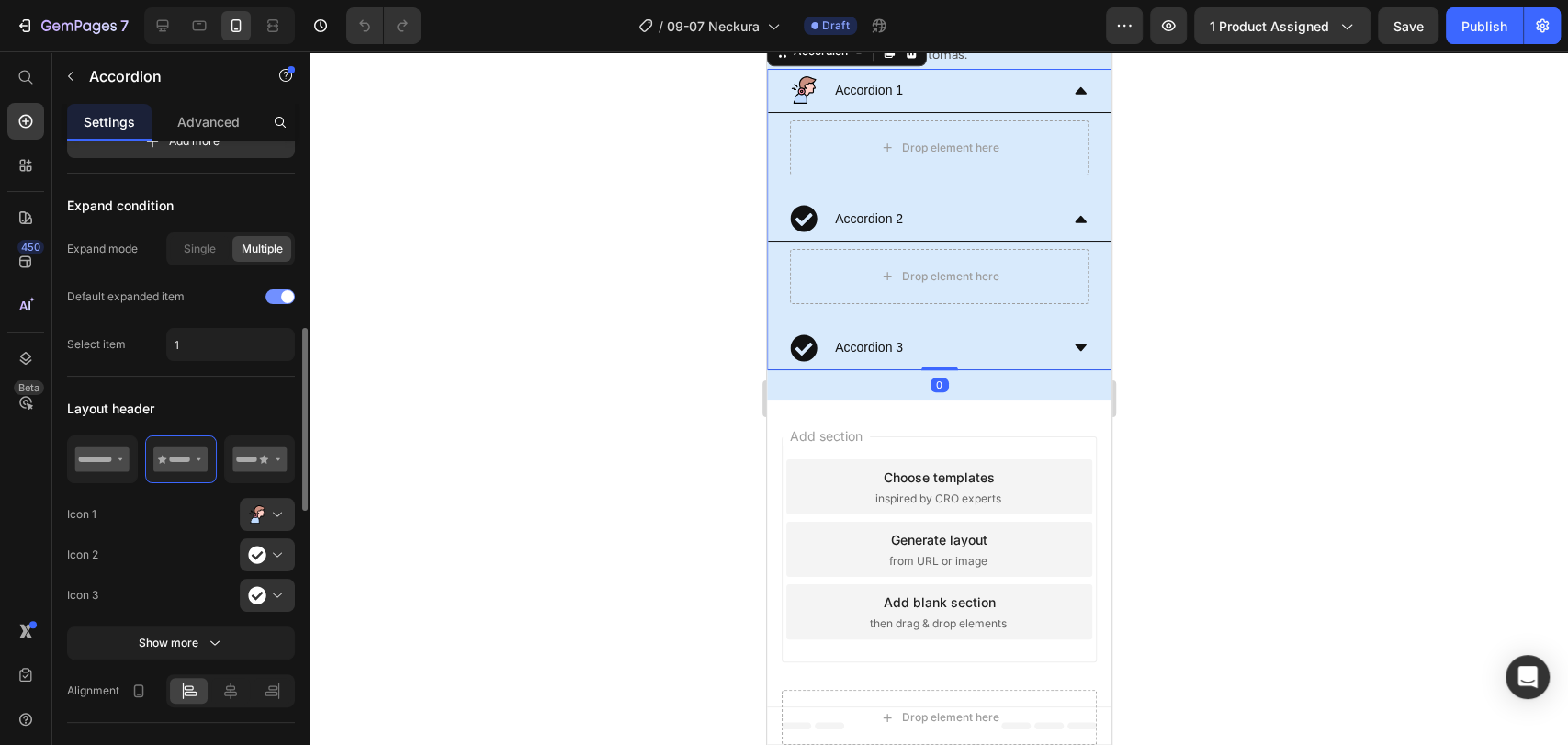 scroll, scrollTop: 306, scrollLeft: 0, axis: vertical 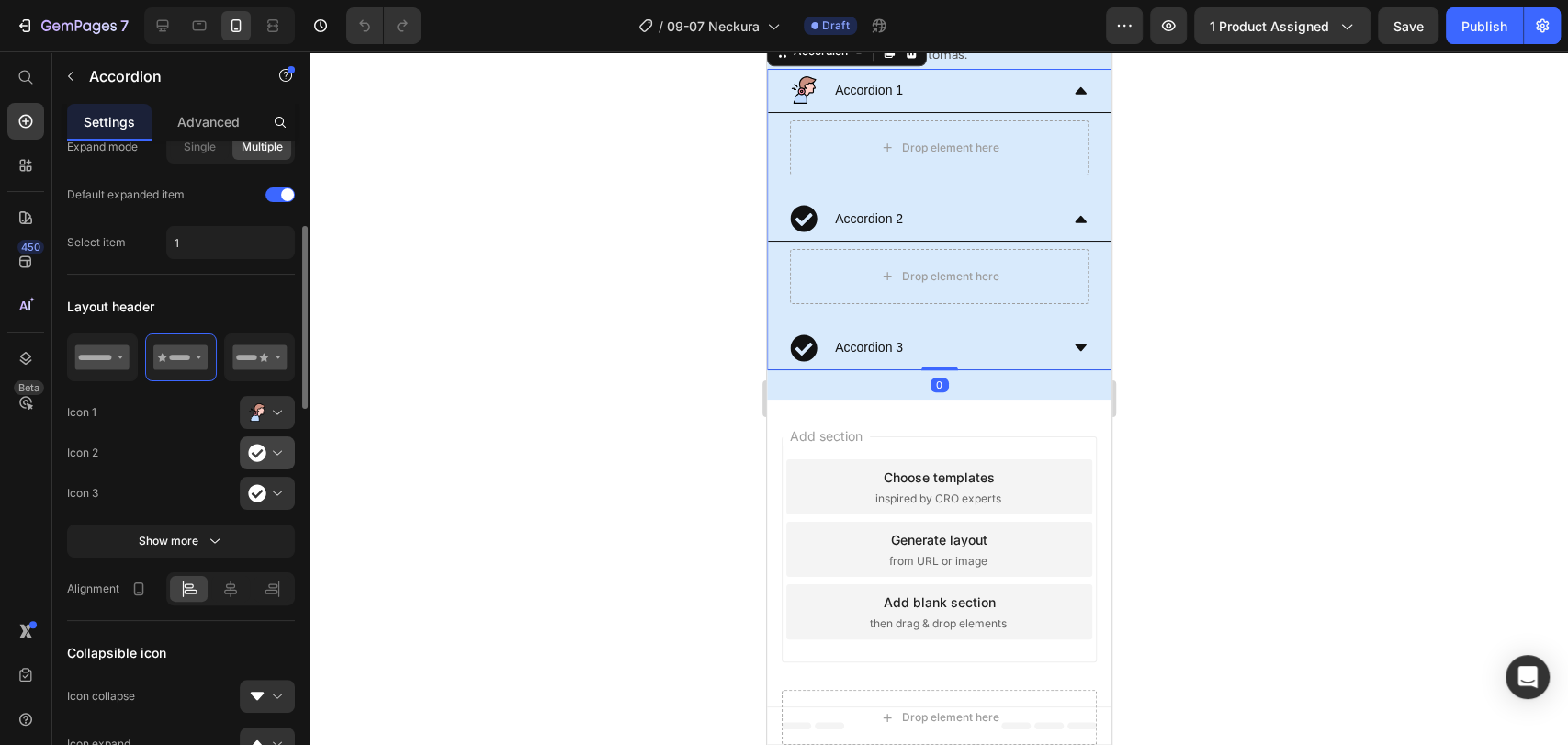 click at bounding box center [275, 453] 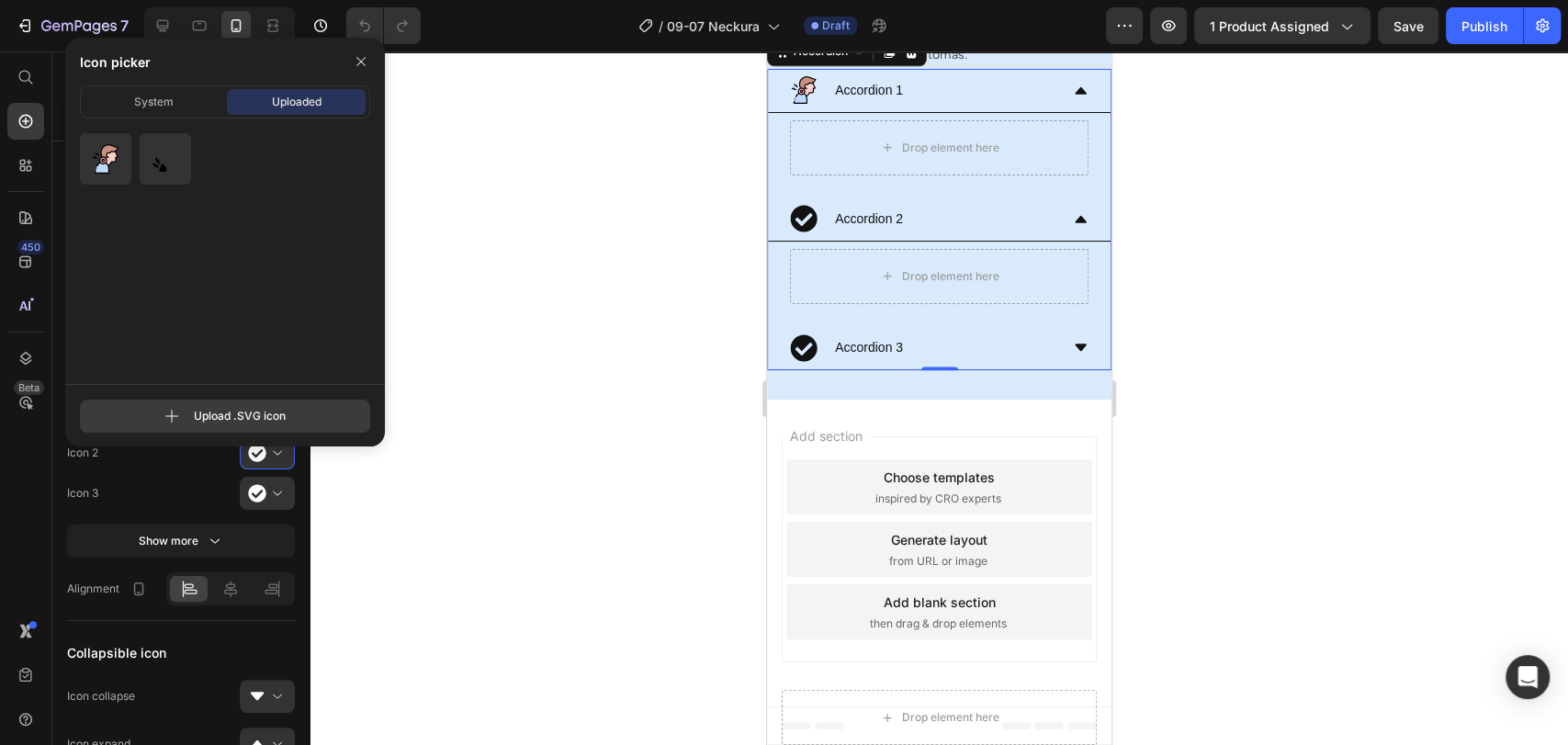 click 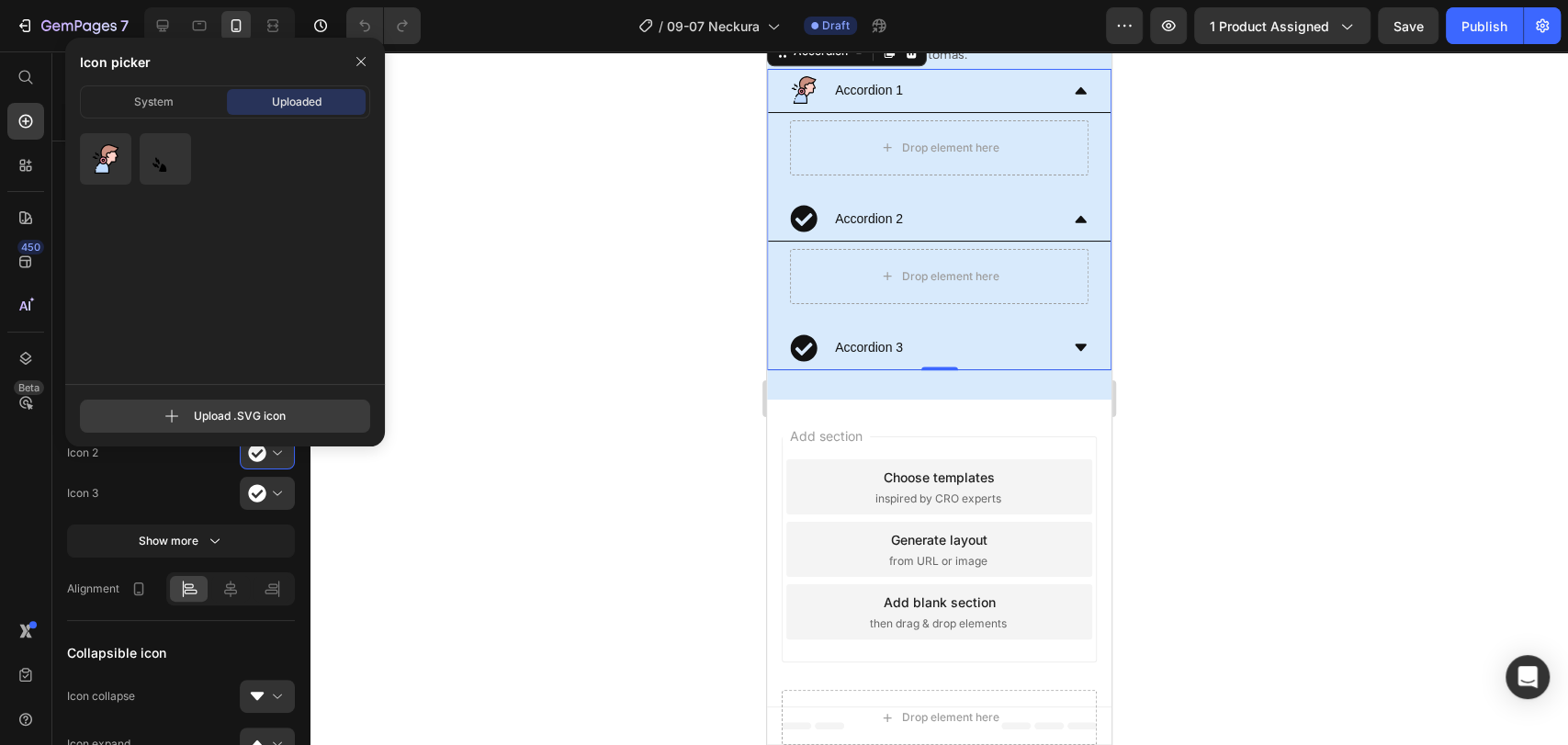 click 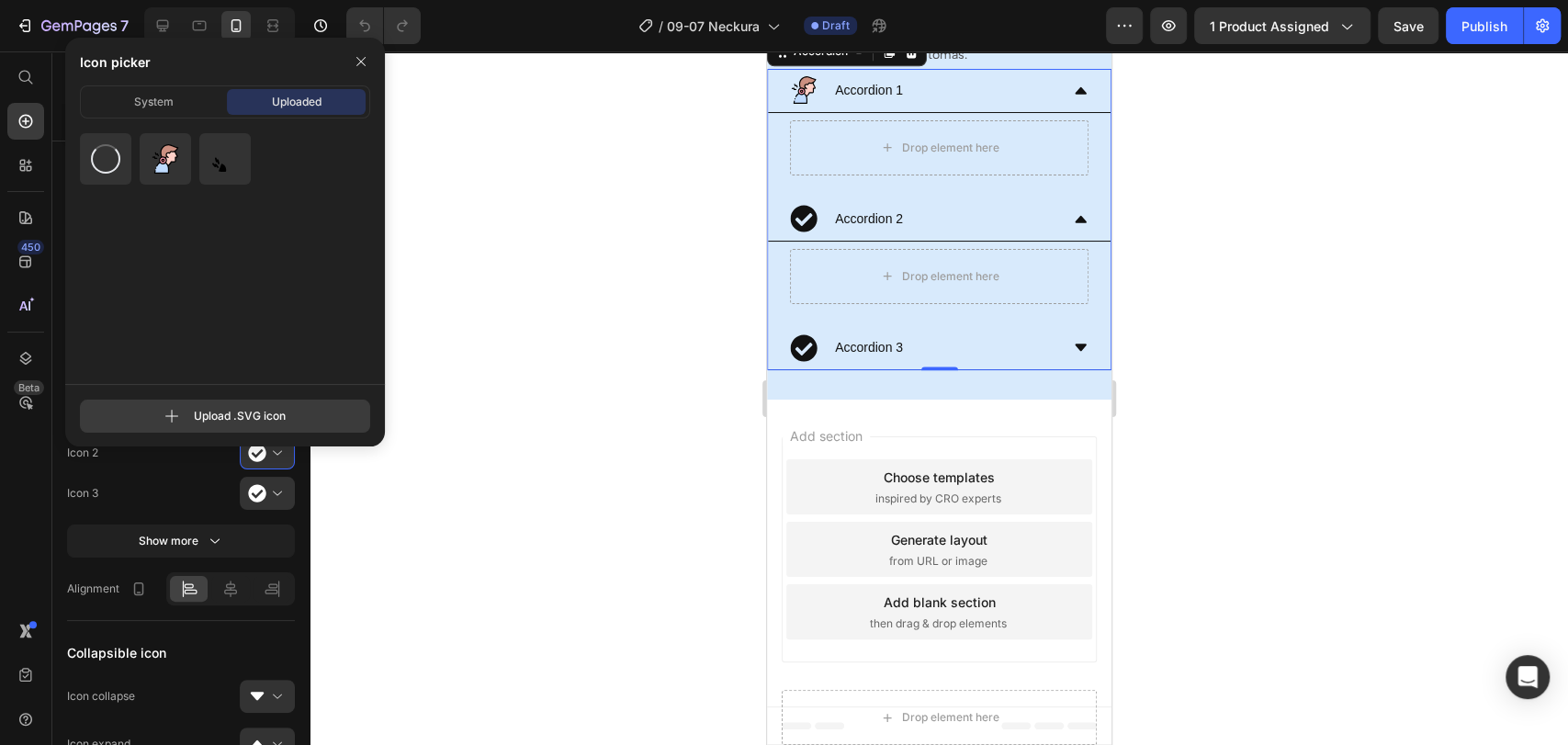 click 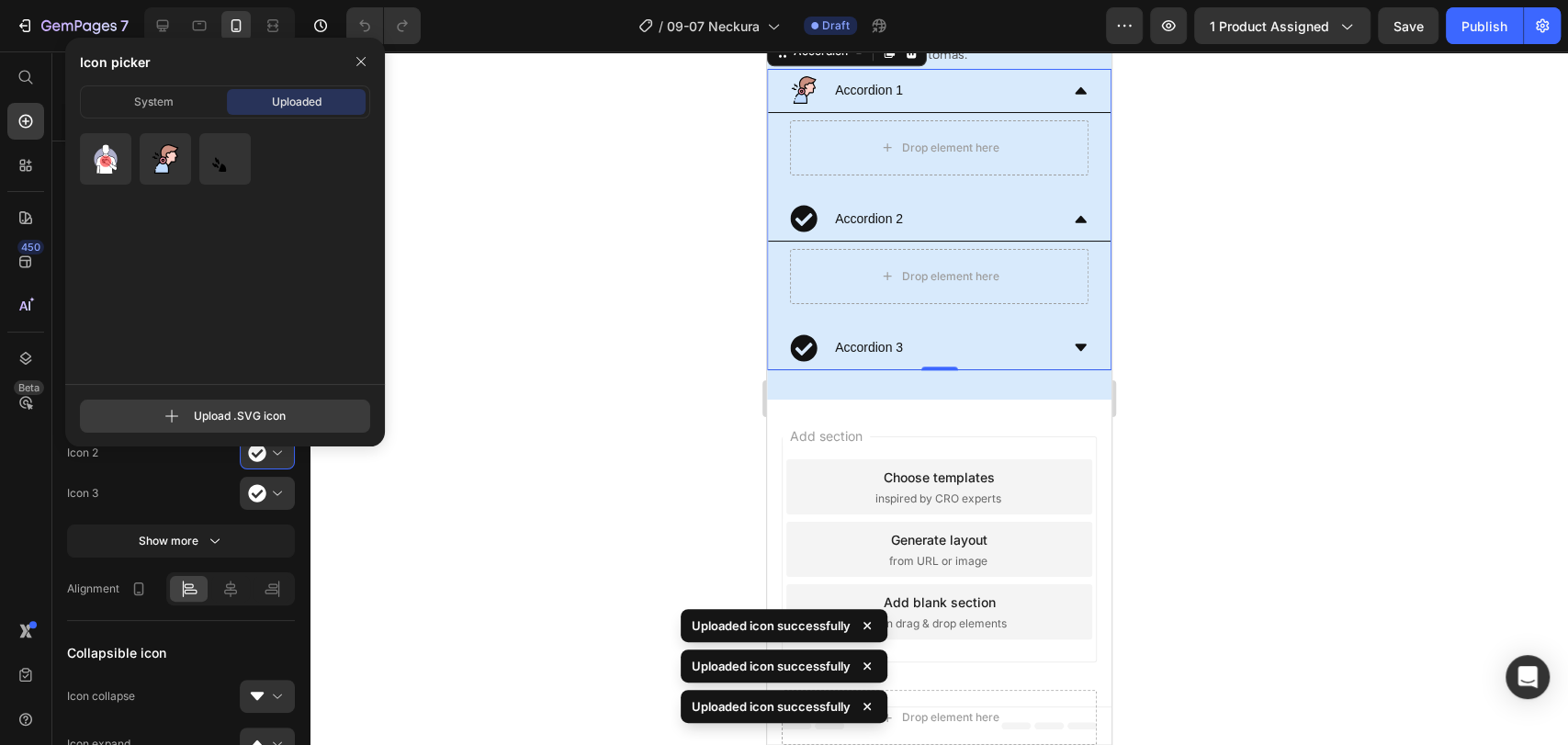 type on "C:\fakepath\neck.svg" 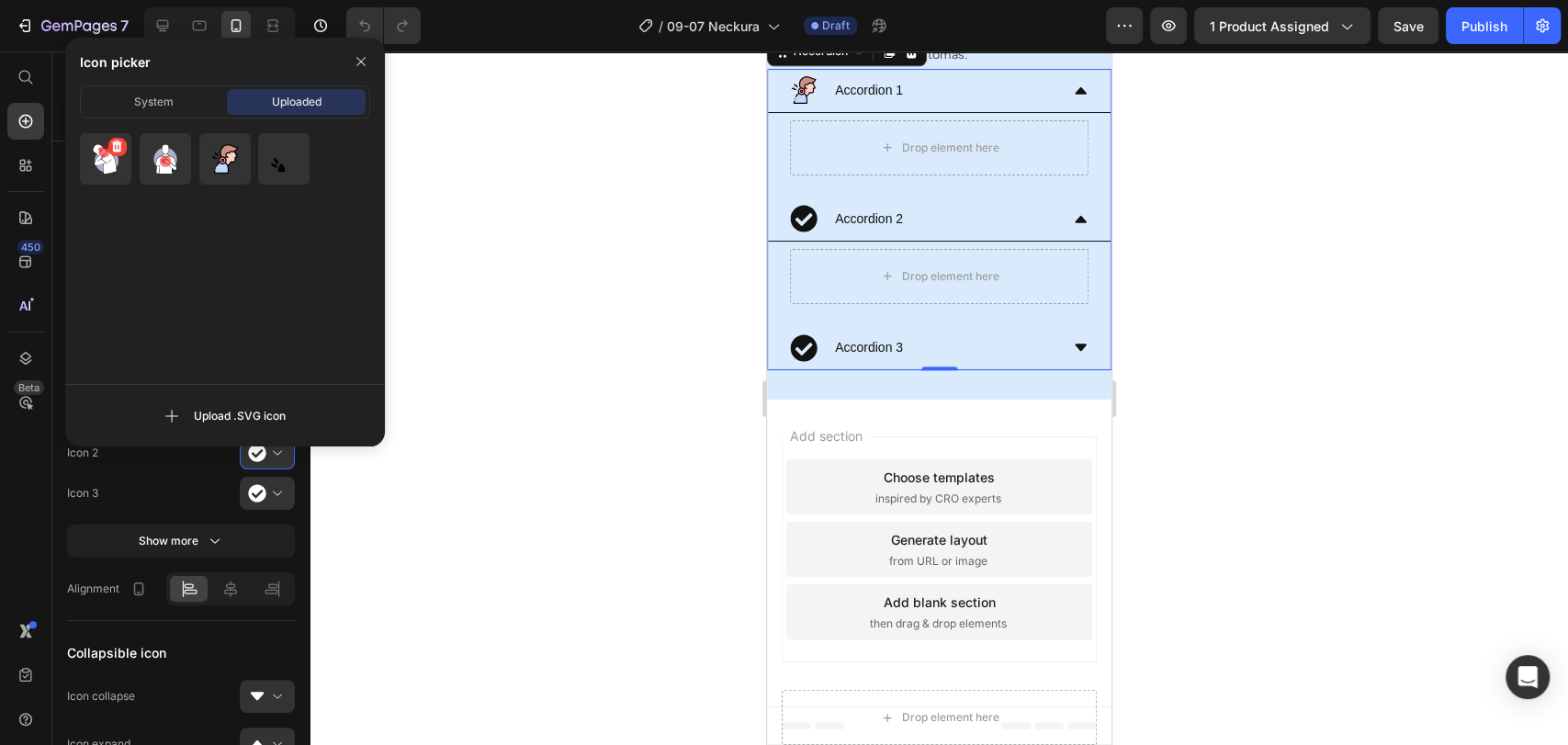 click 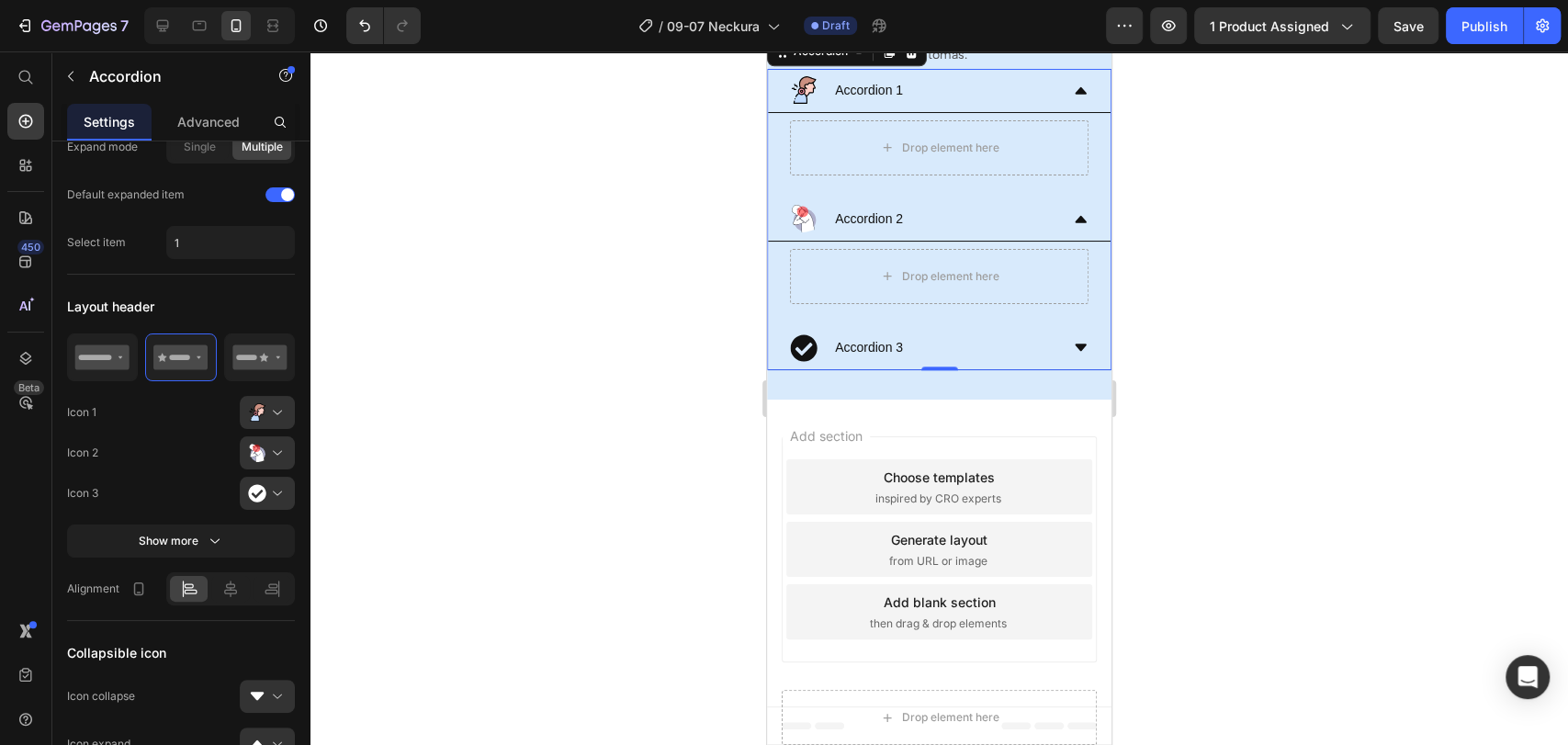 click 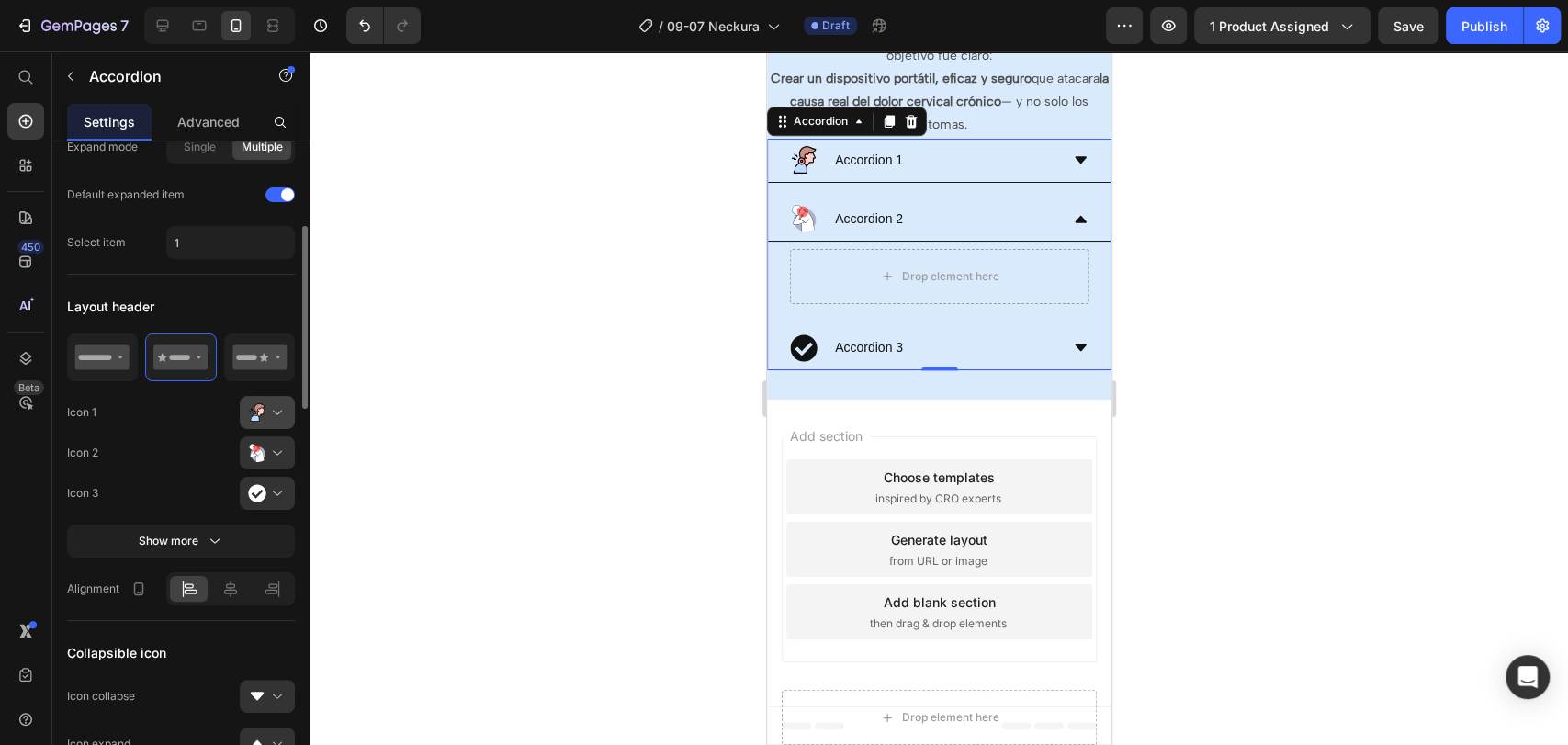 click at bounding box center (275, 412) 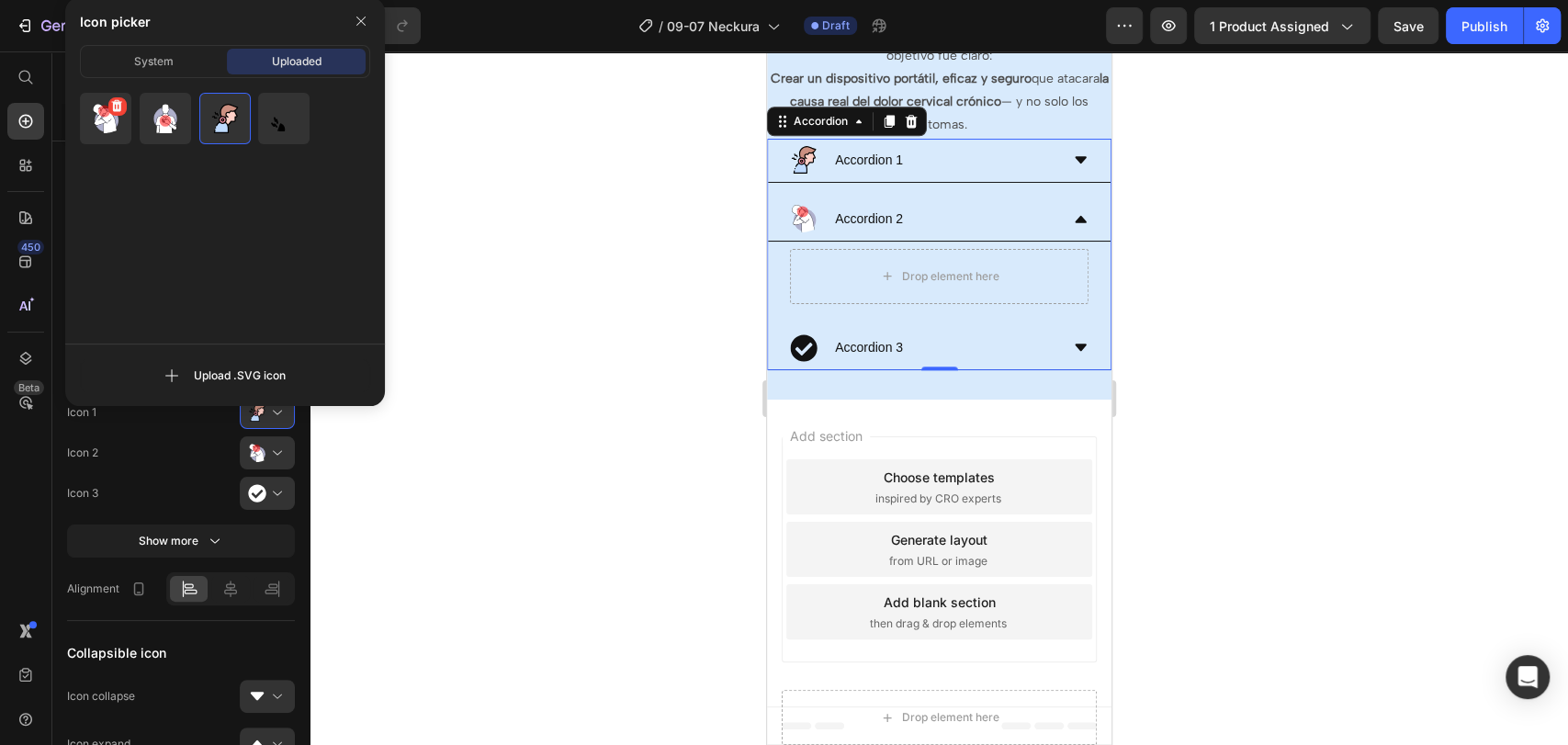 click 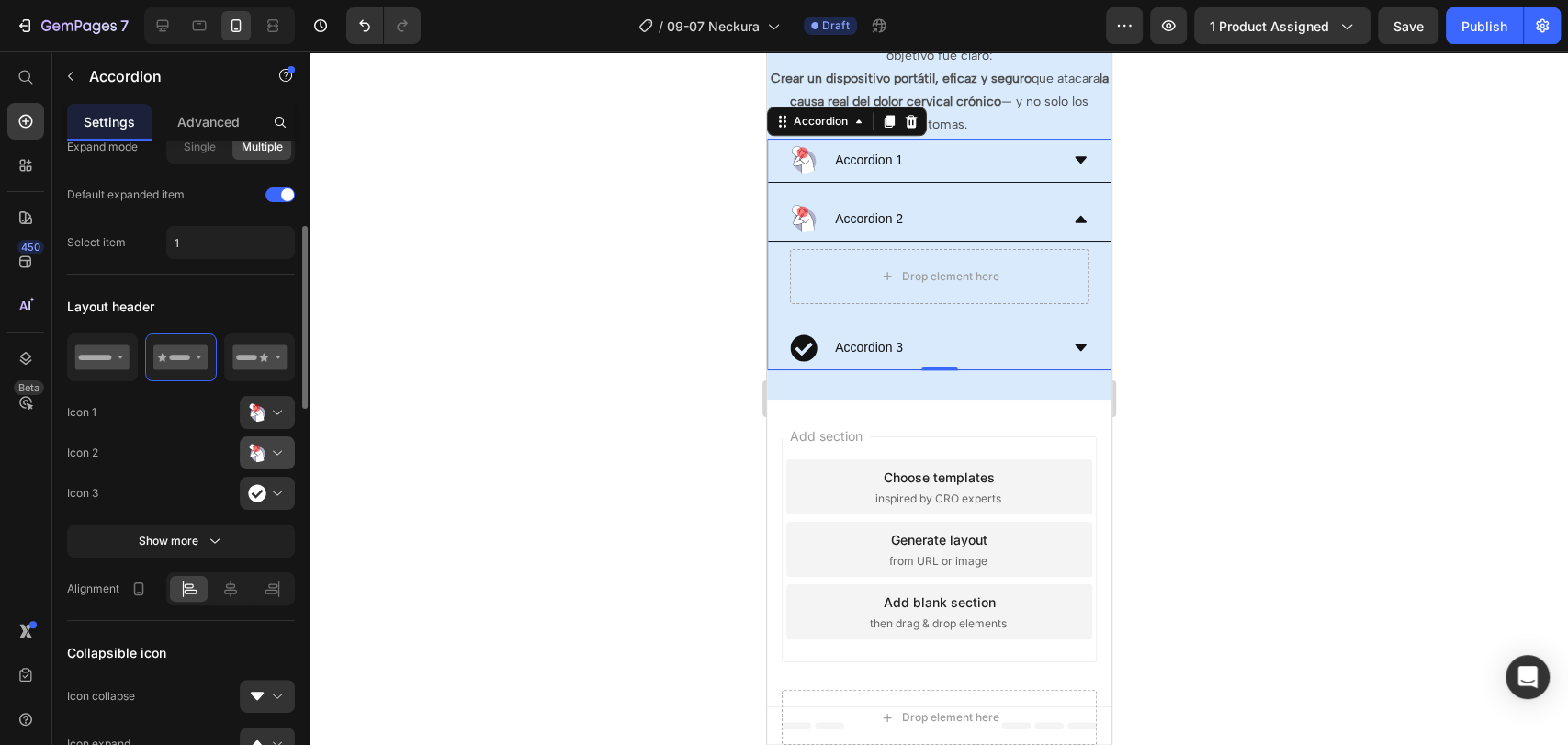 click at bounding box center [275, 453] 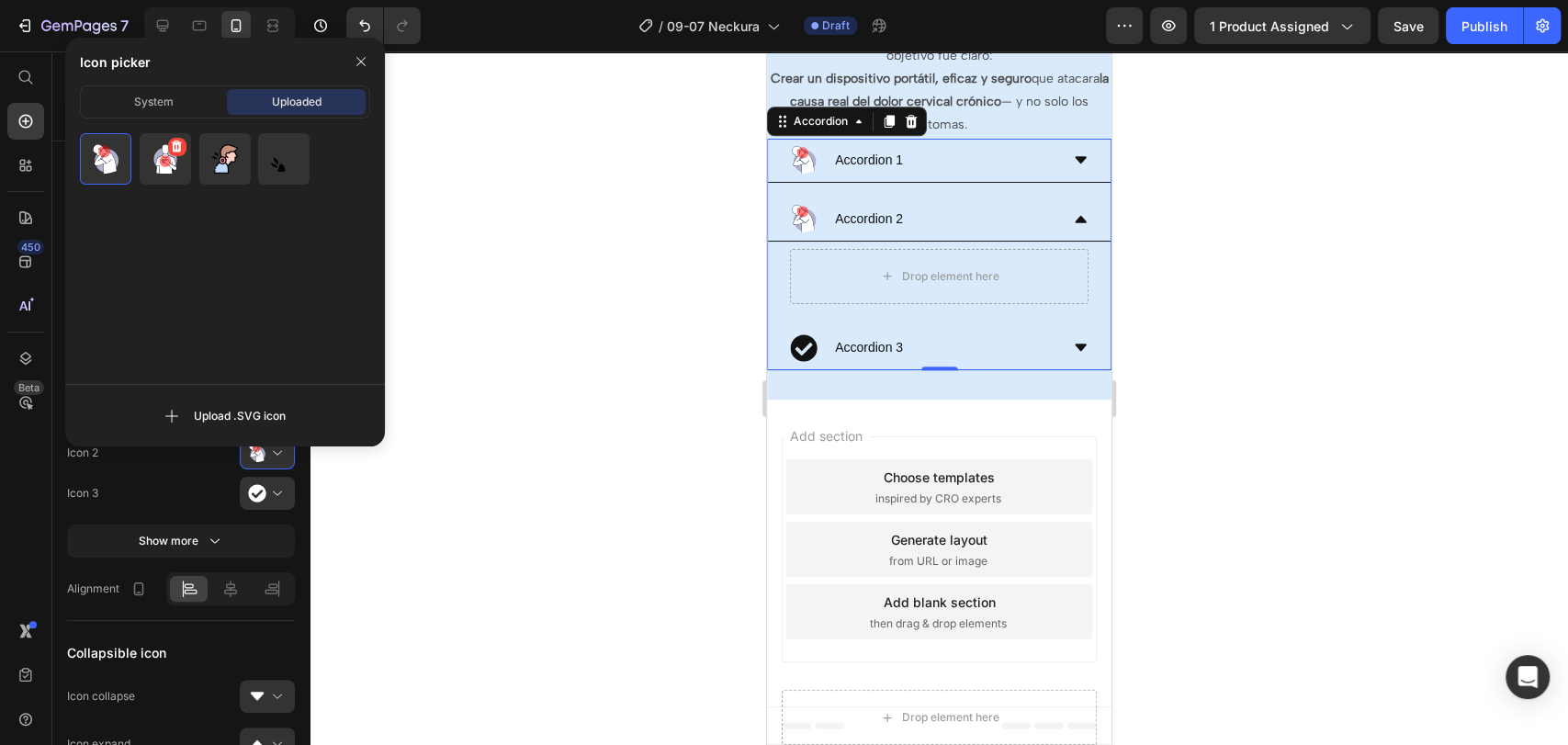 click 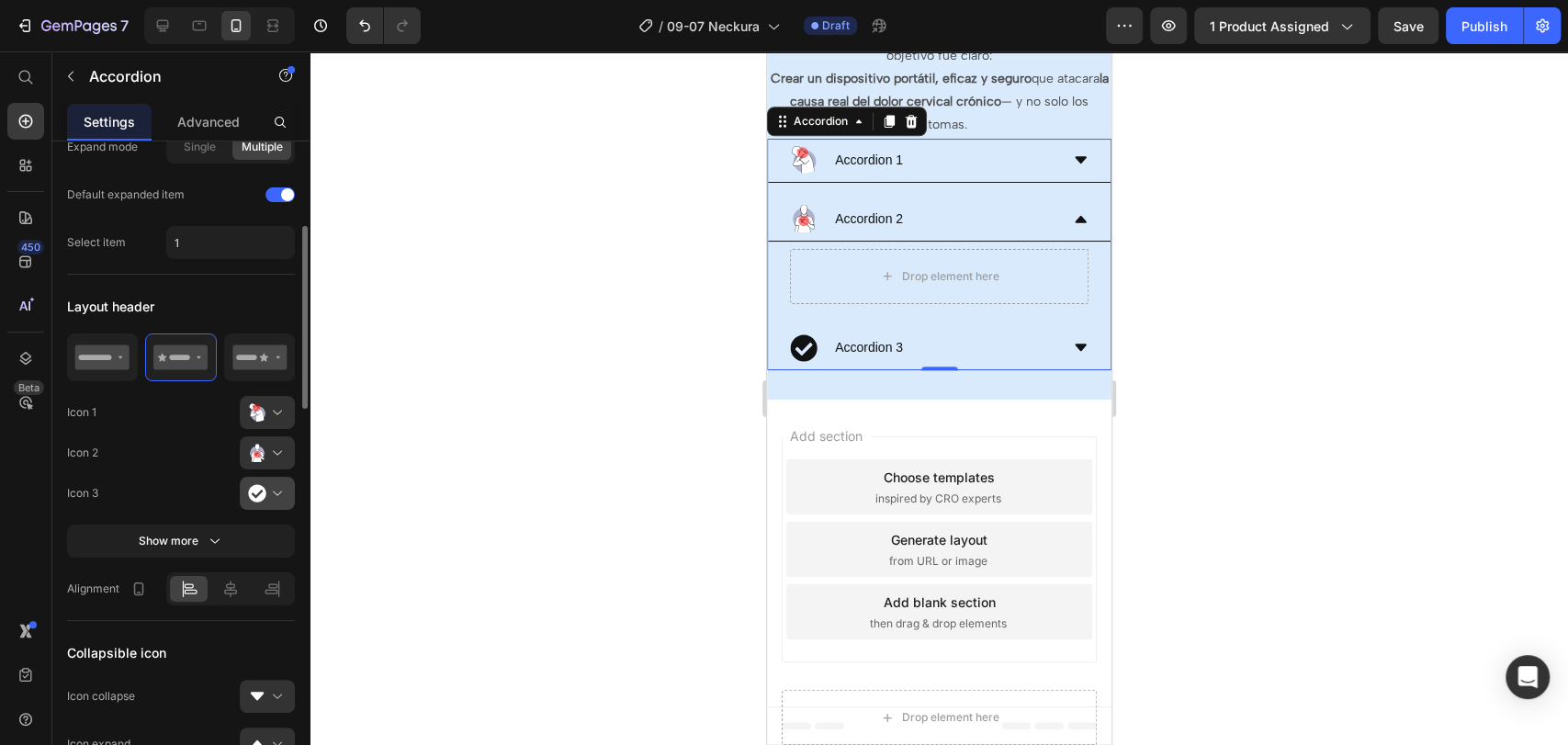 click at bounding box center (275, 493) 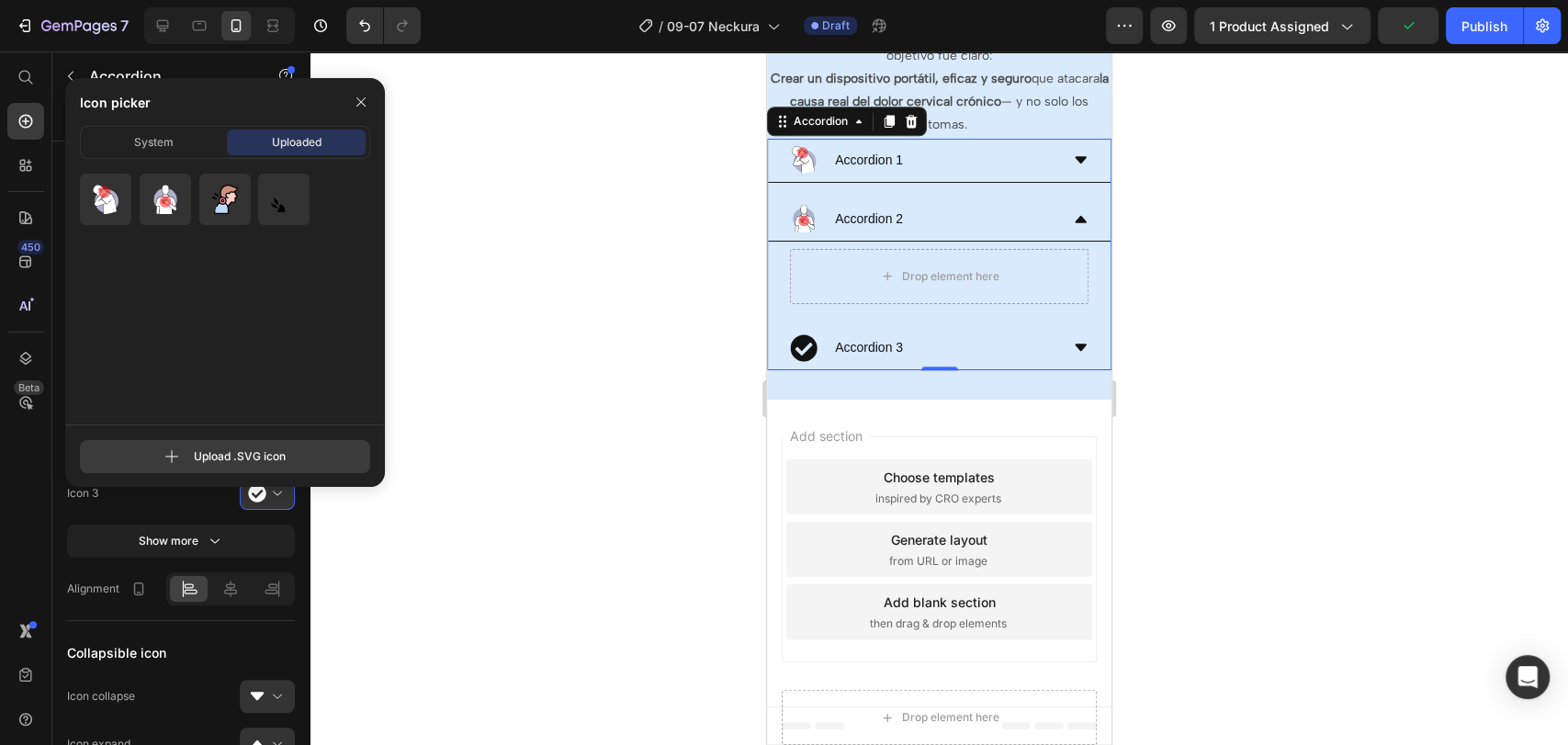 click 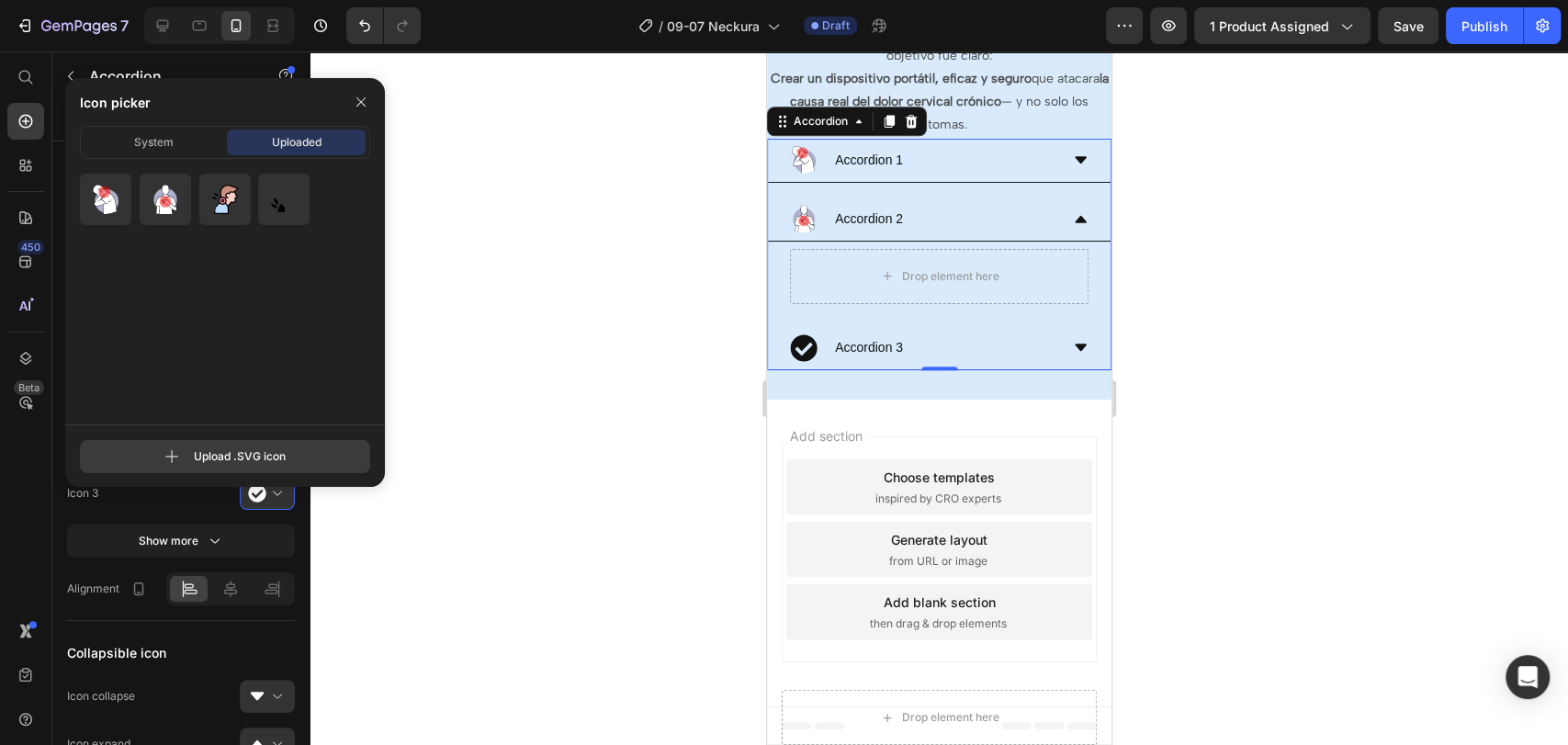 type on "C:\fakepath\shoulder.svg" 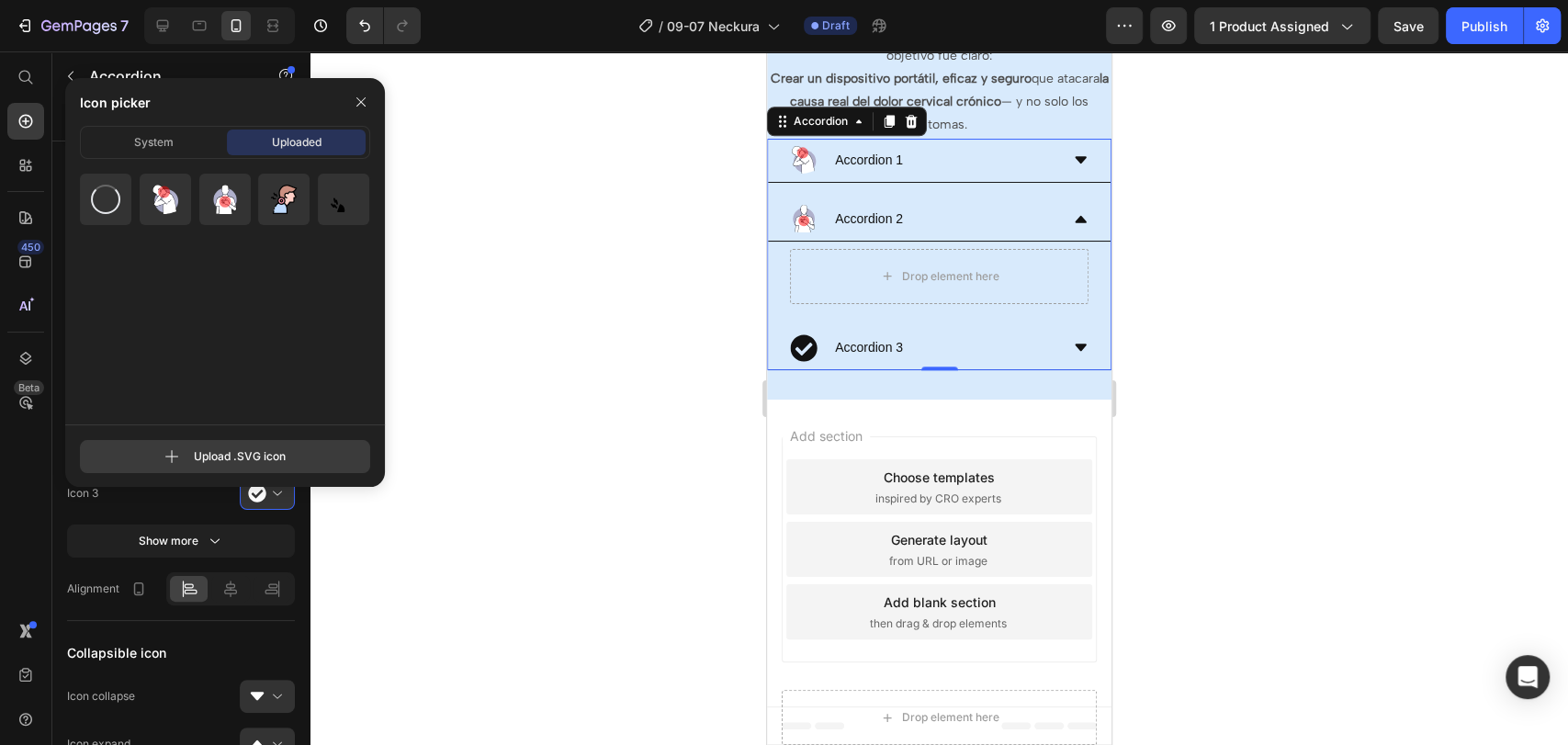 click 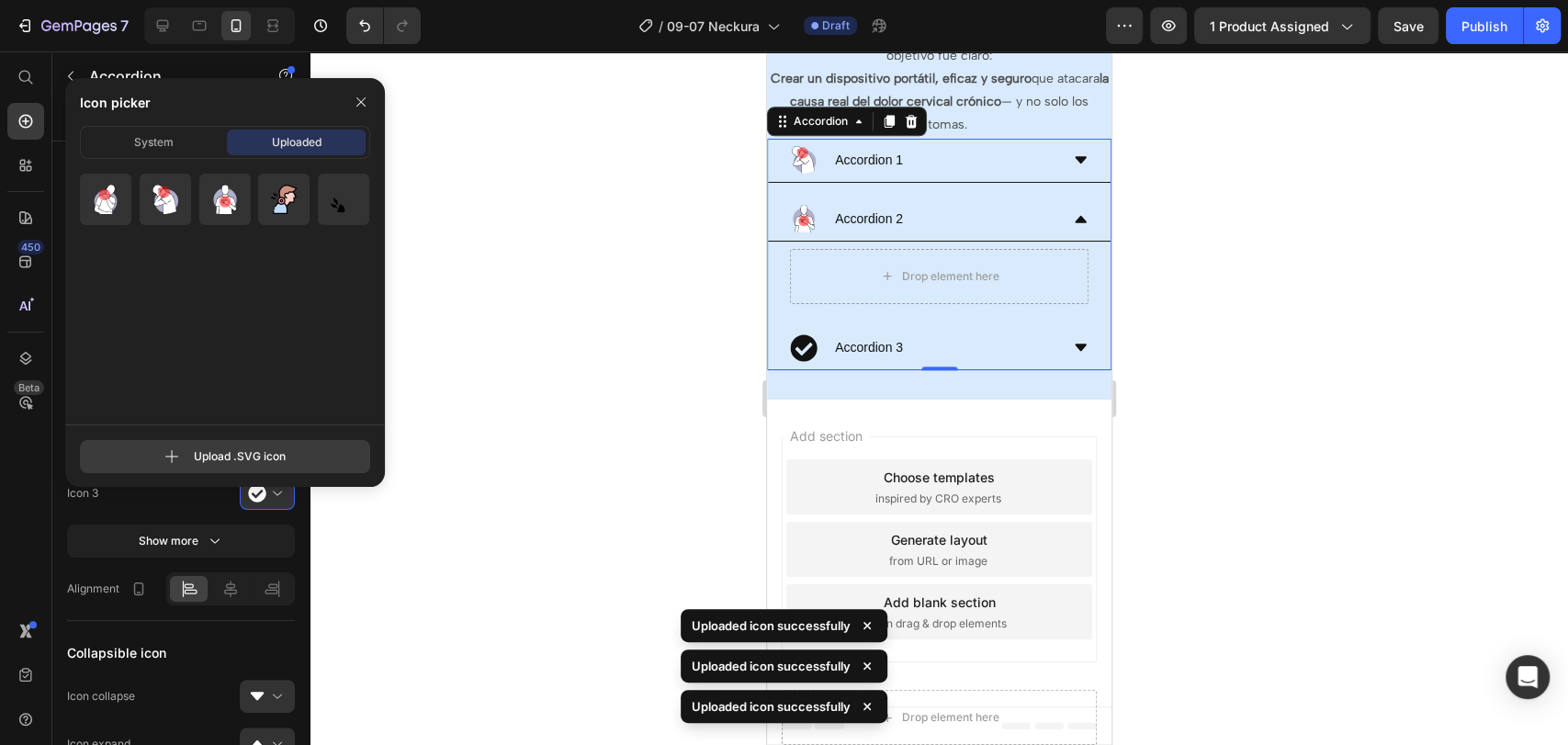 type on "C:\fakepath\head.svg" 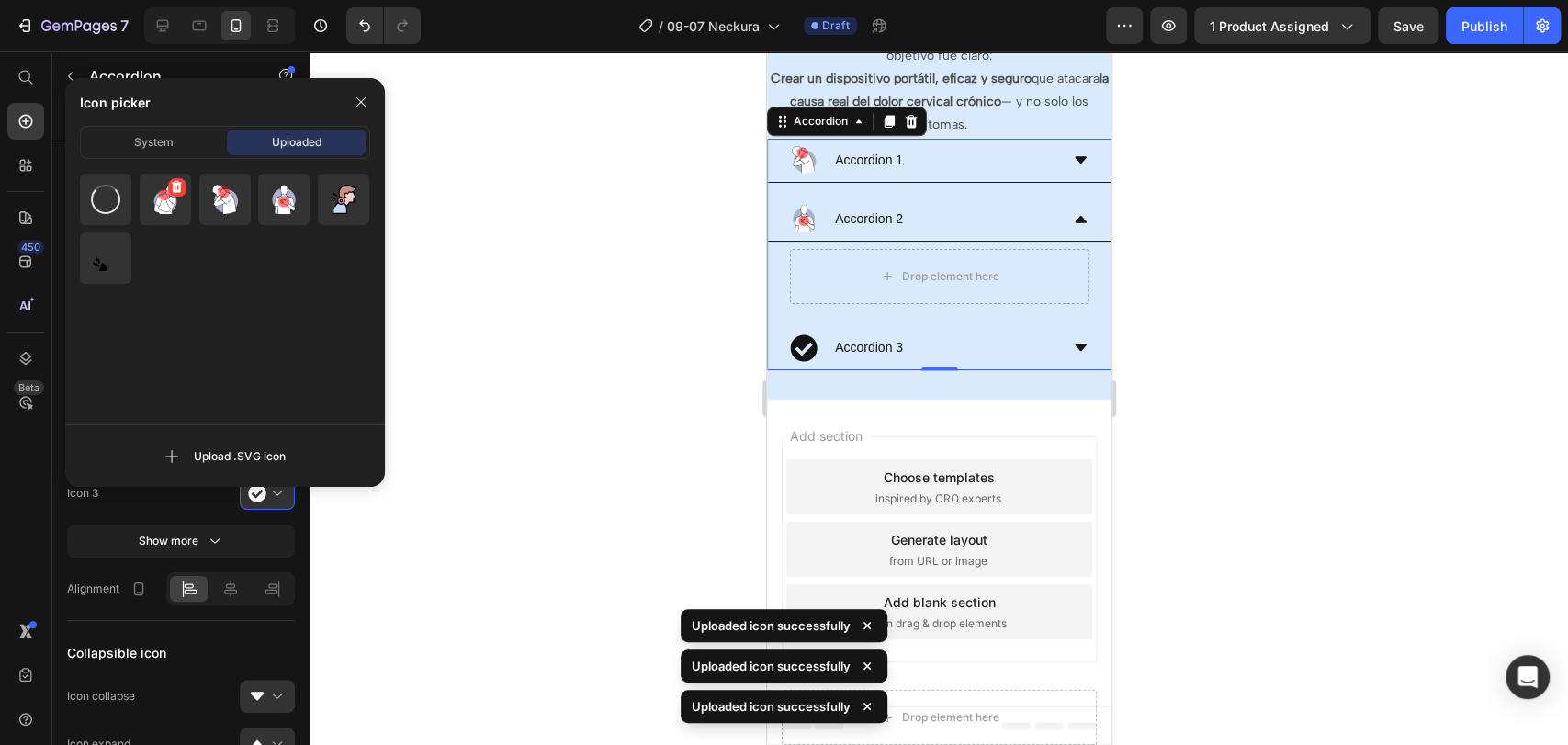 click 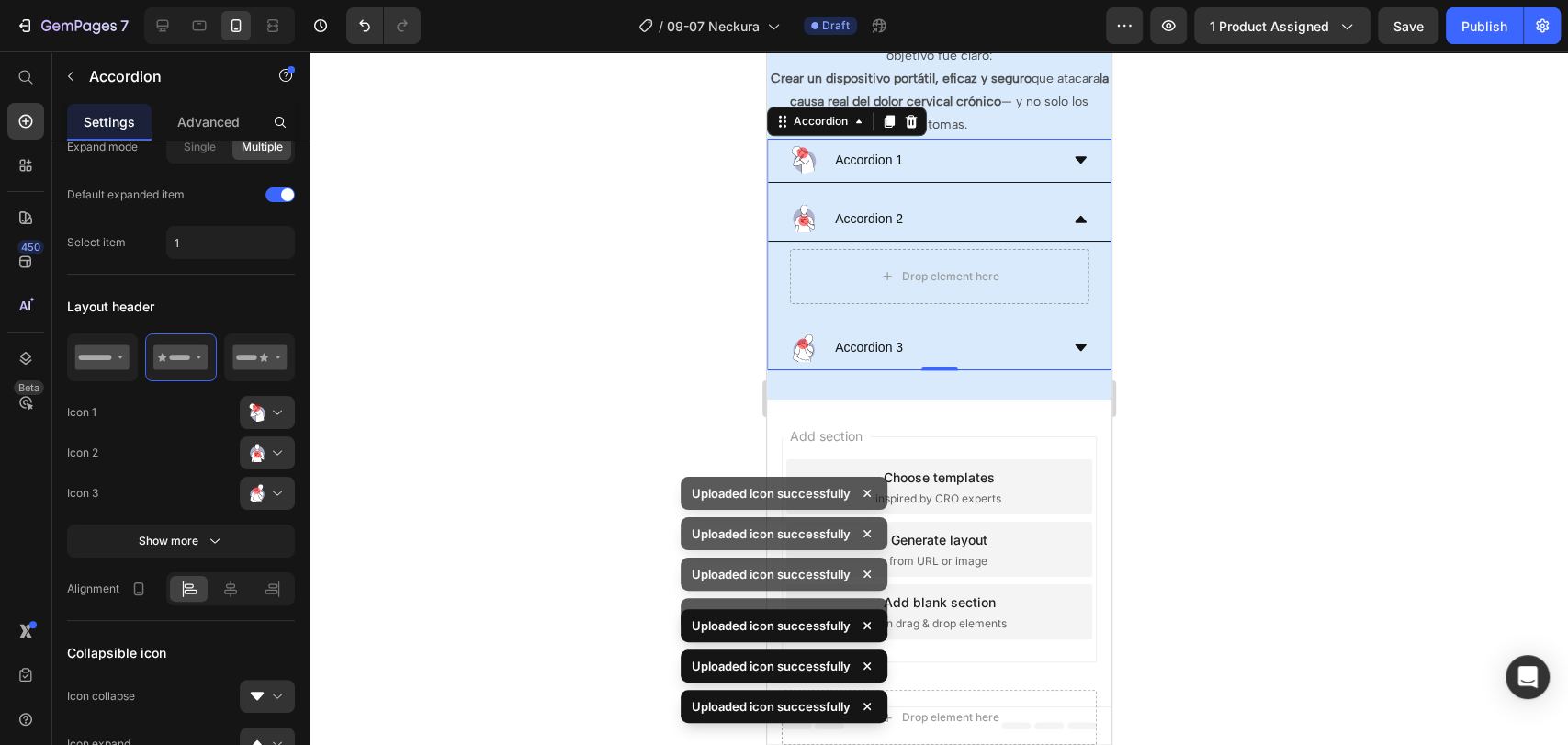 scroll, scrollTop: 0, scrollLeft: 0, axis: both 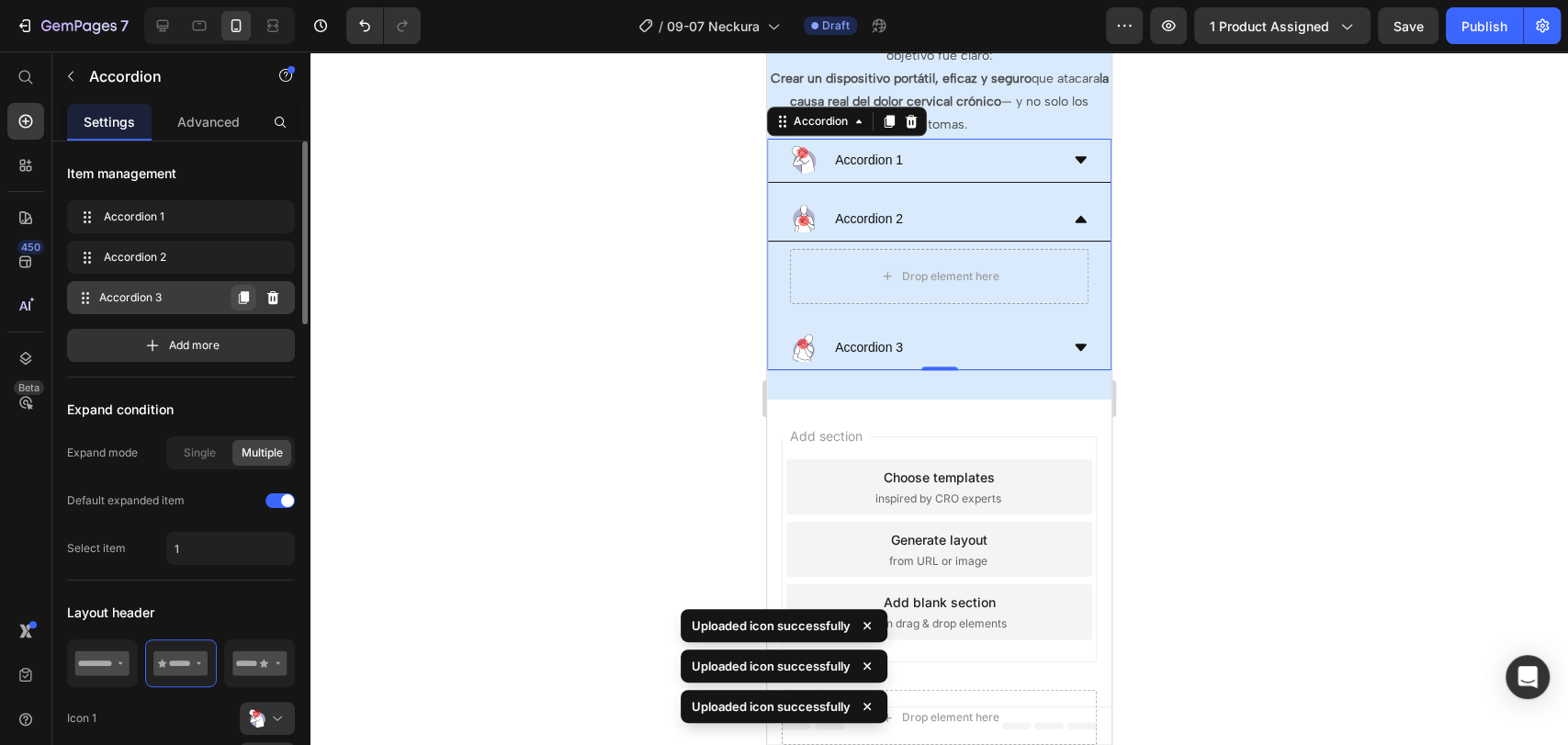 click 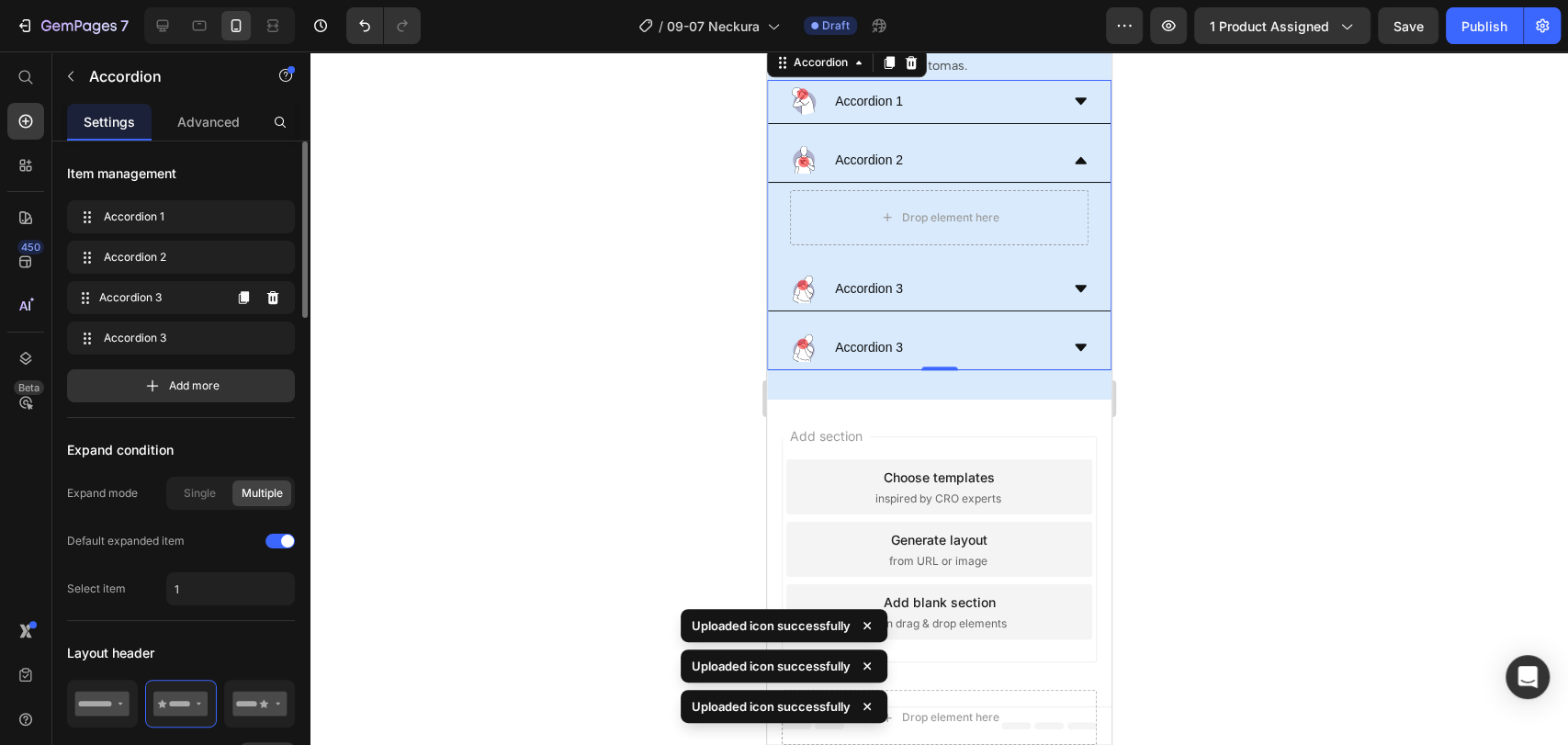 click 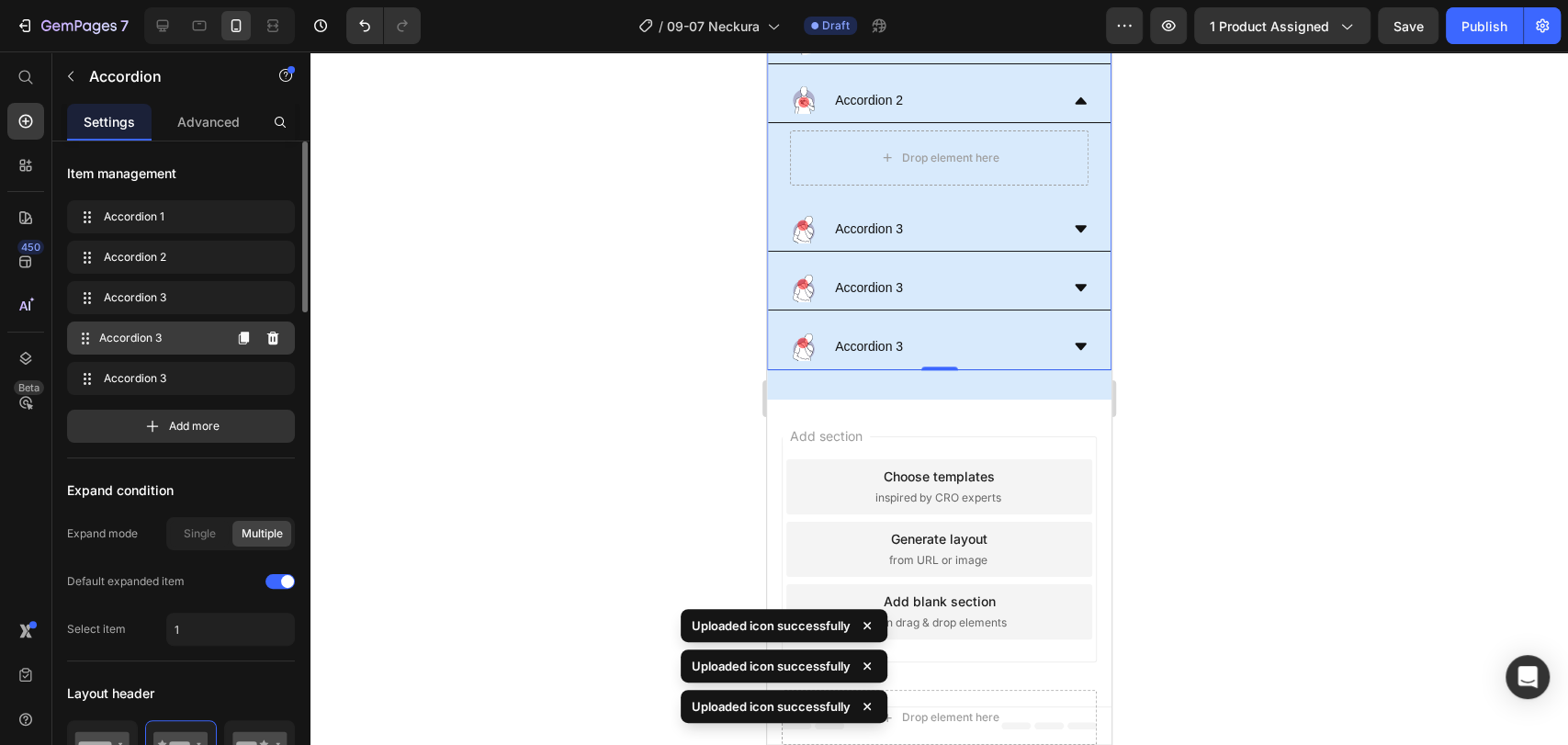 click on "Accordion 3" at bounding box center (160, 338) 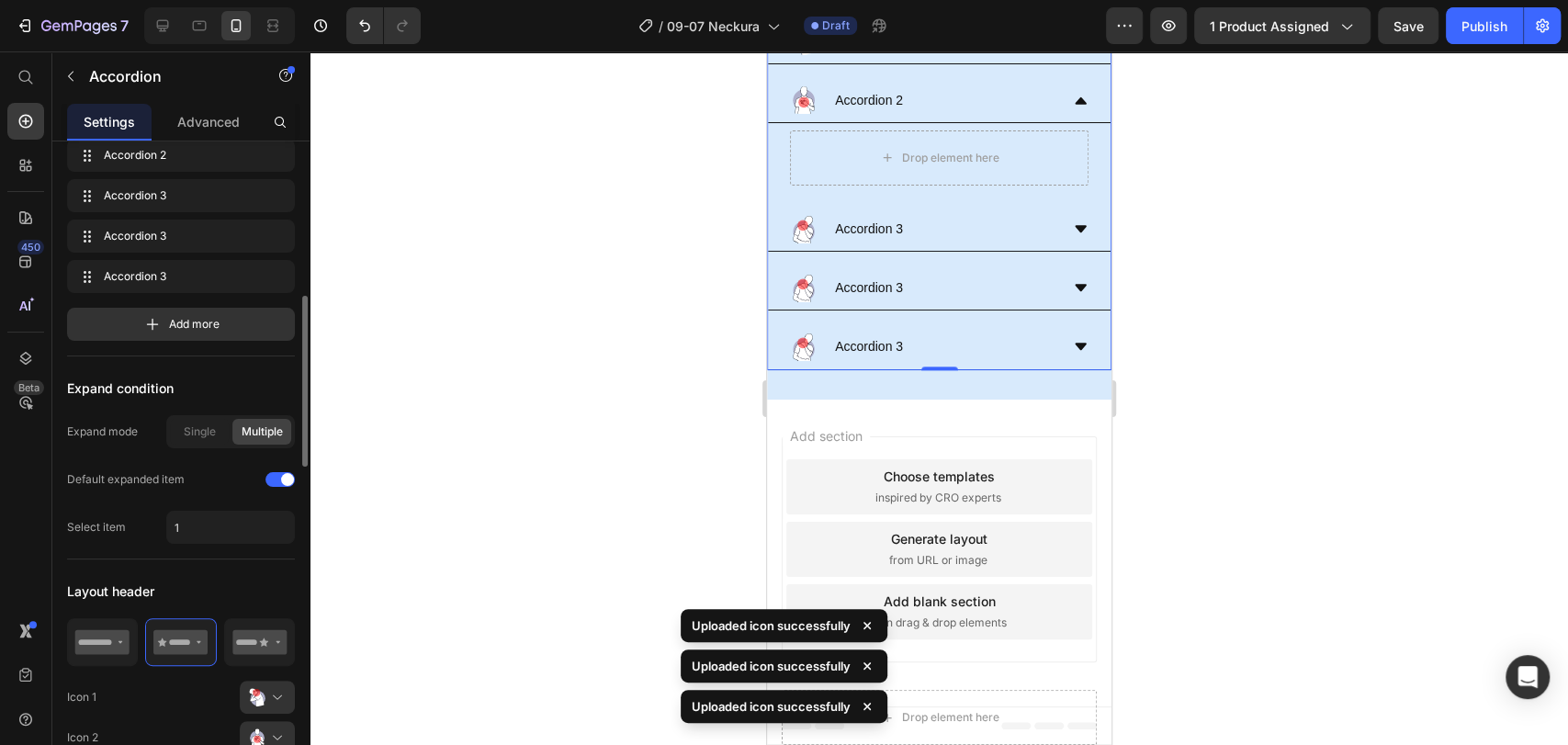 scroll, scrollTop: 306, scrollLeft: 0, axis: vertical 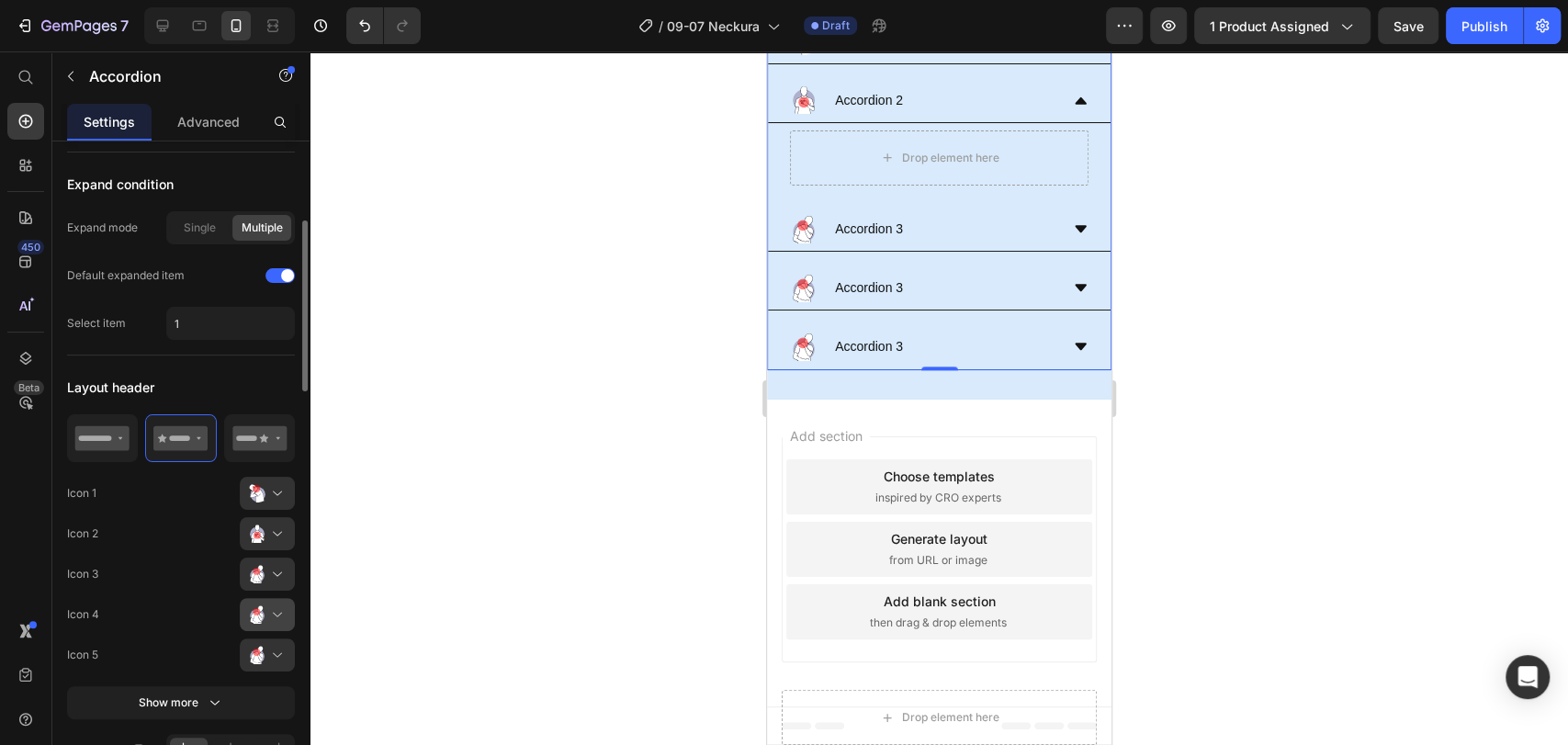 click at bounding box center [275, 615] 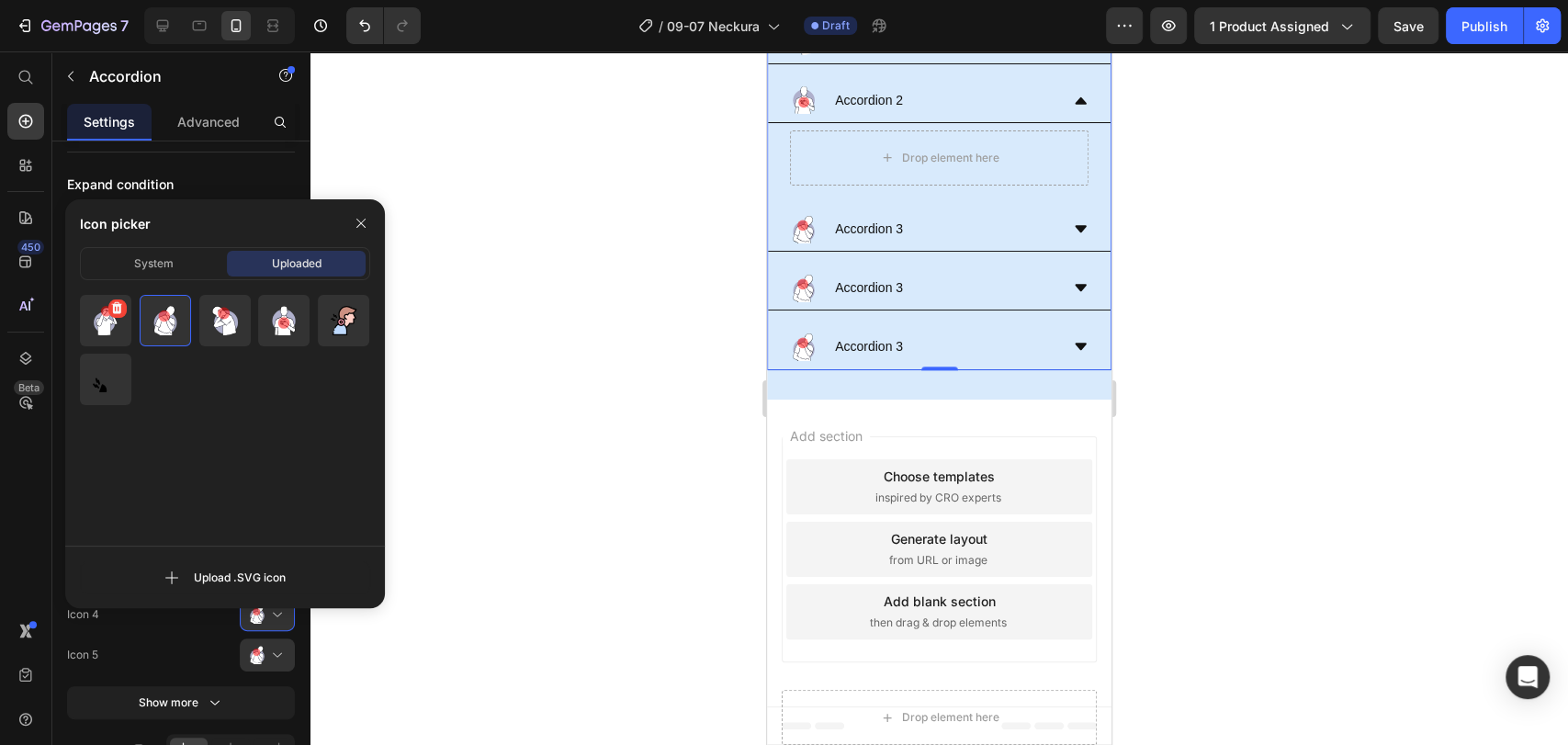 click 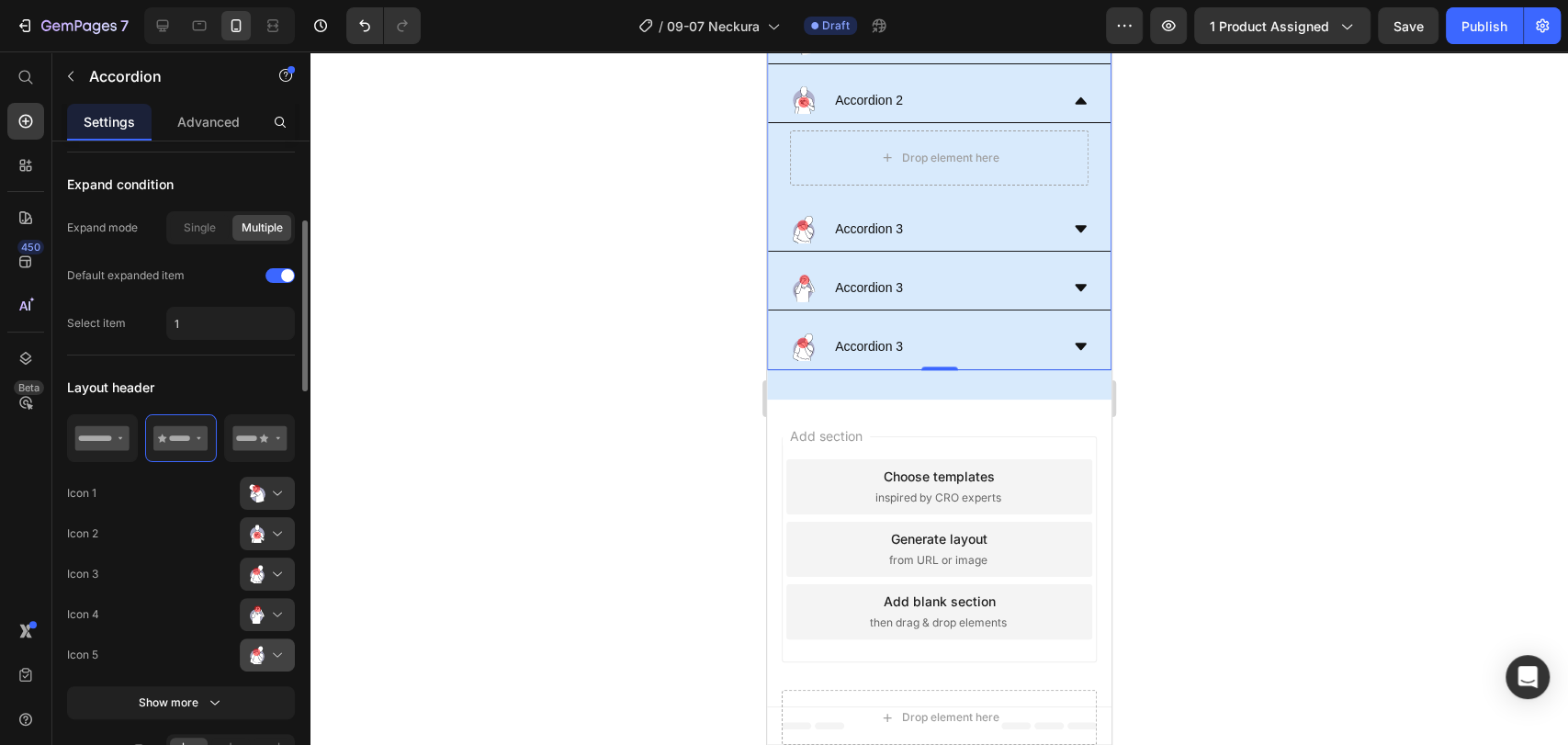 click at bounding box center [275, 655] 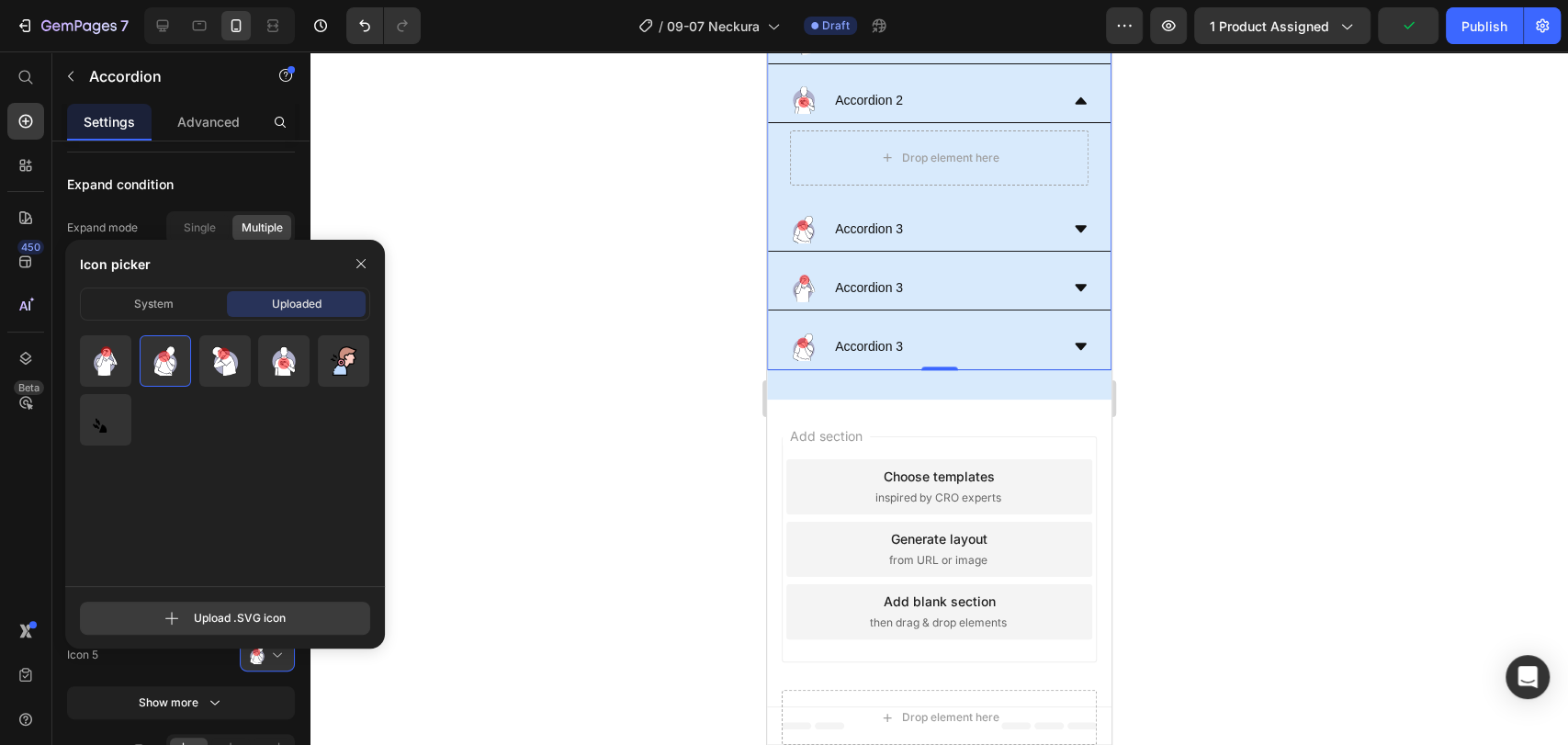 click 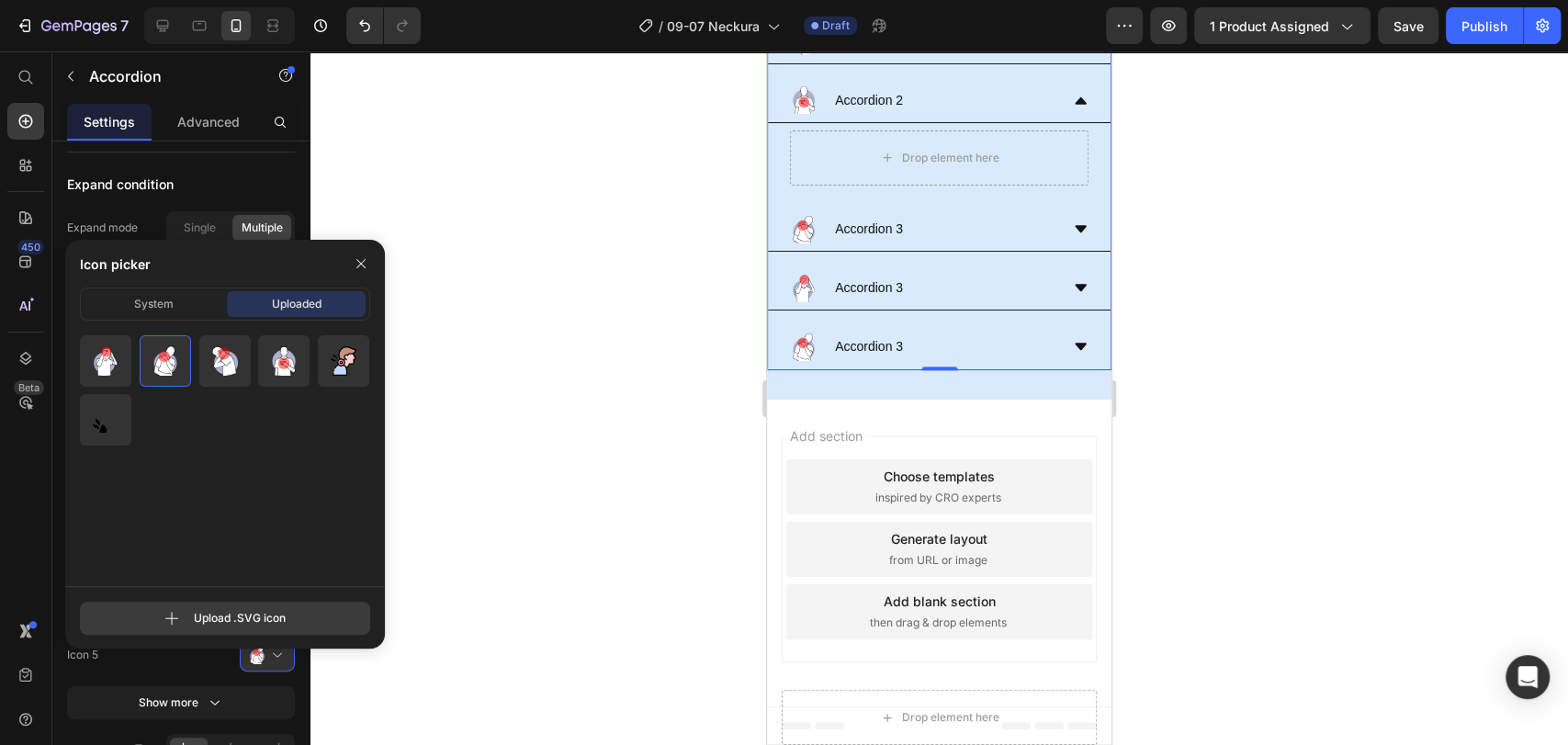 type on "C:\fakepath\hand.svg" 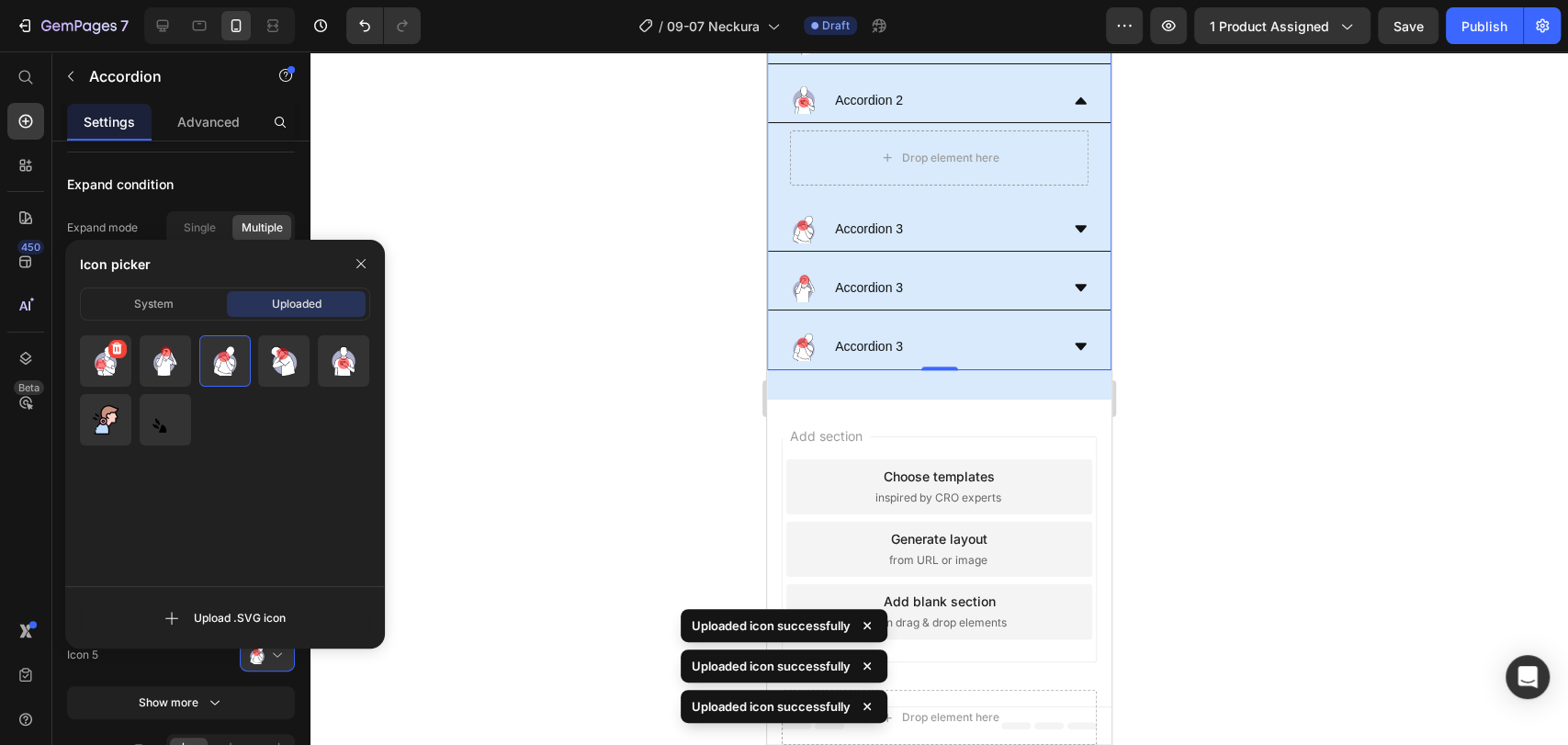 click at bounding box center [106, 361] 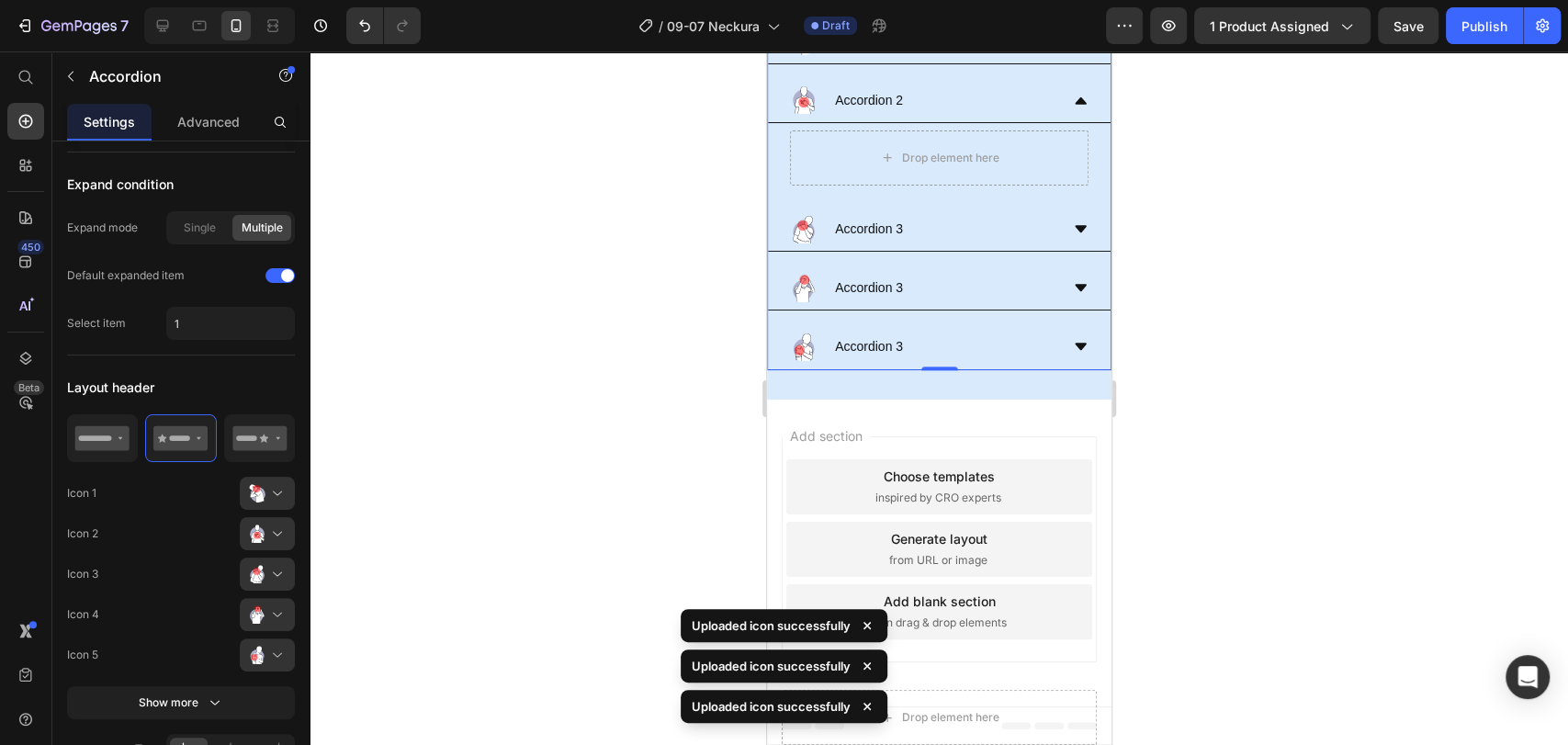 scroll, scrollTop: 0, scrollLeft: 0, axis: both 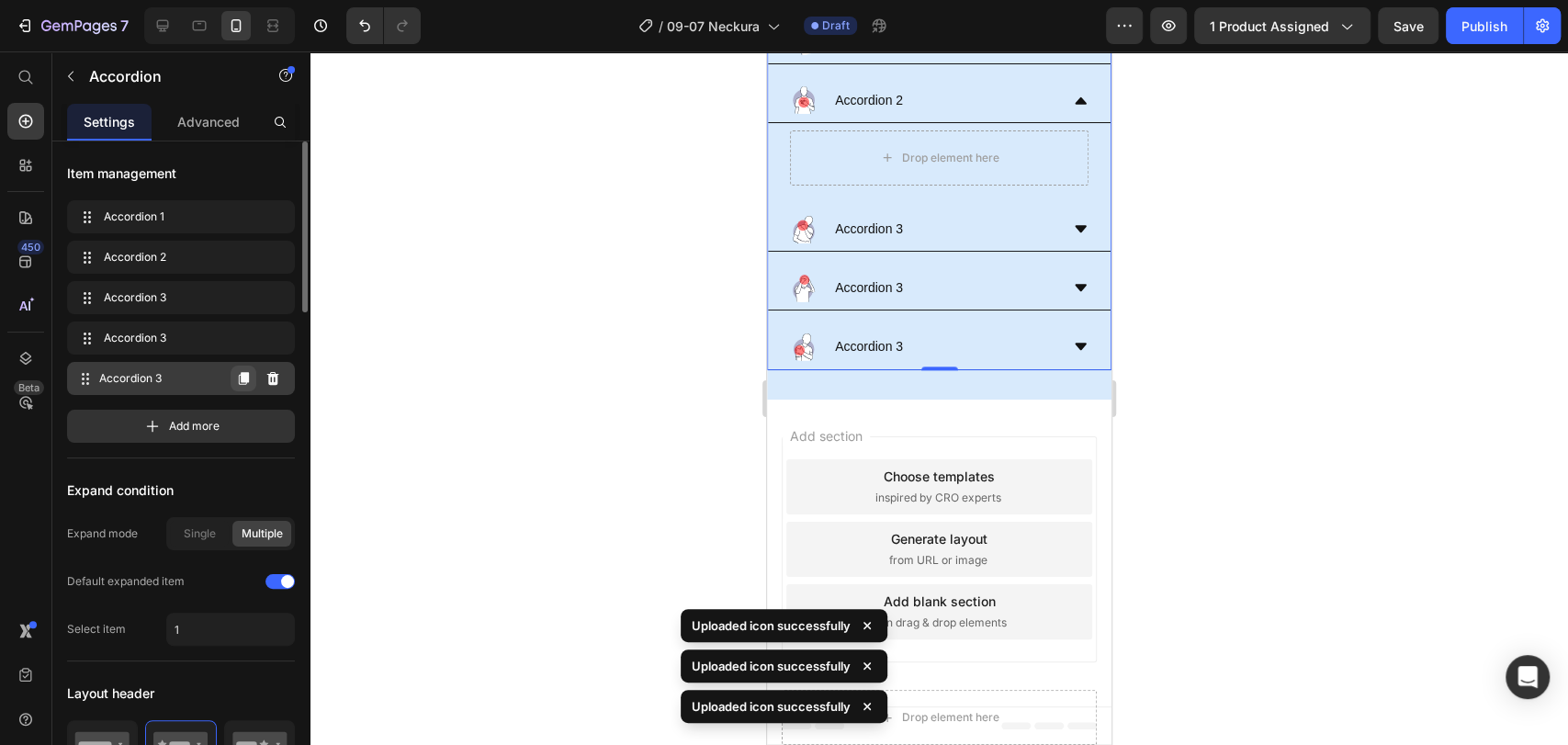 click 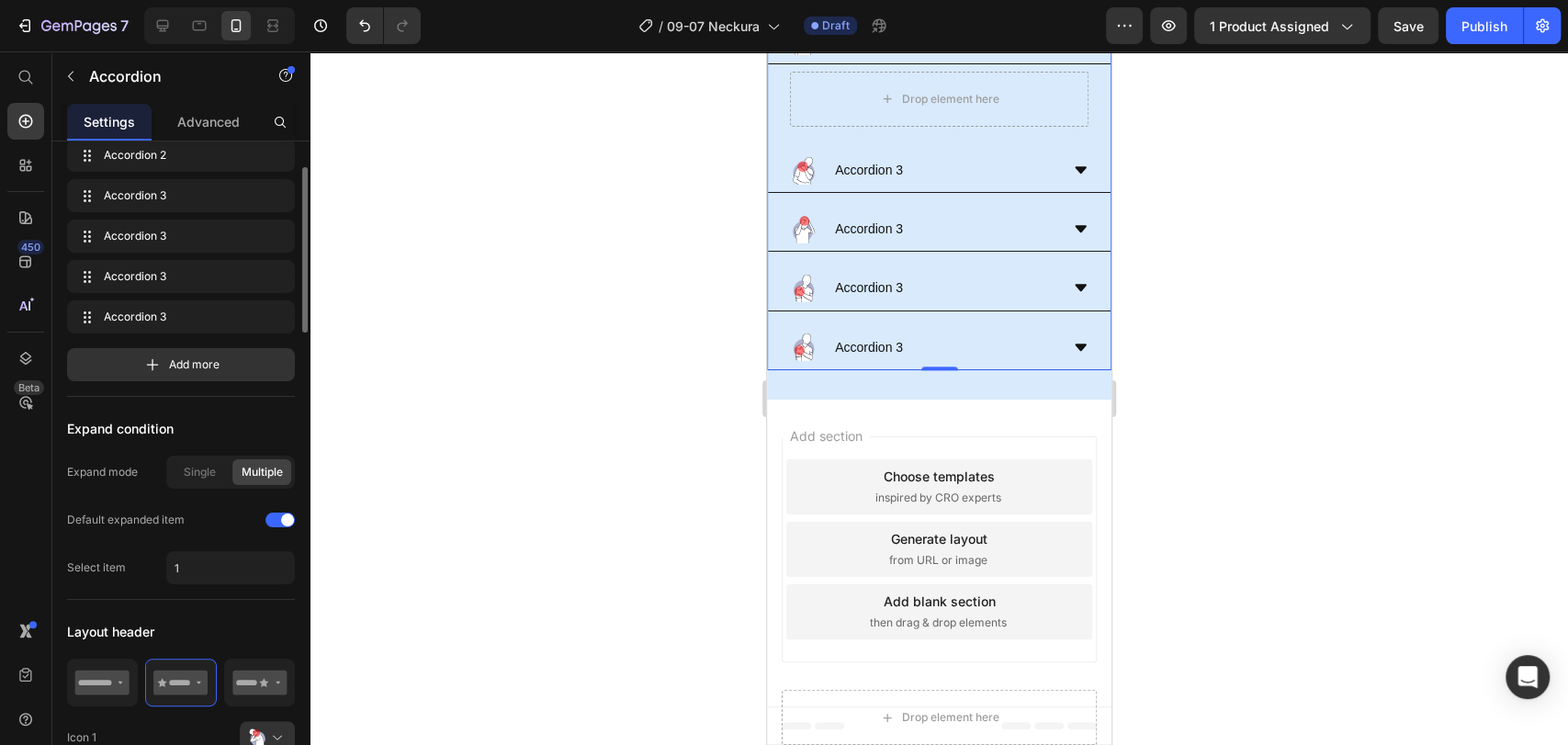 scroll, scrollTop: 204, scrollLeft: 0, axis: vertical 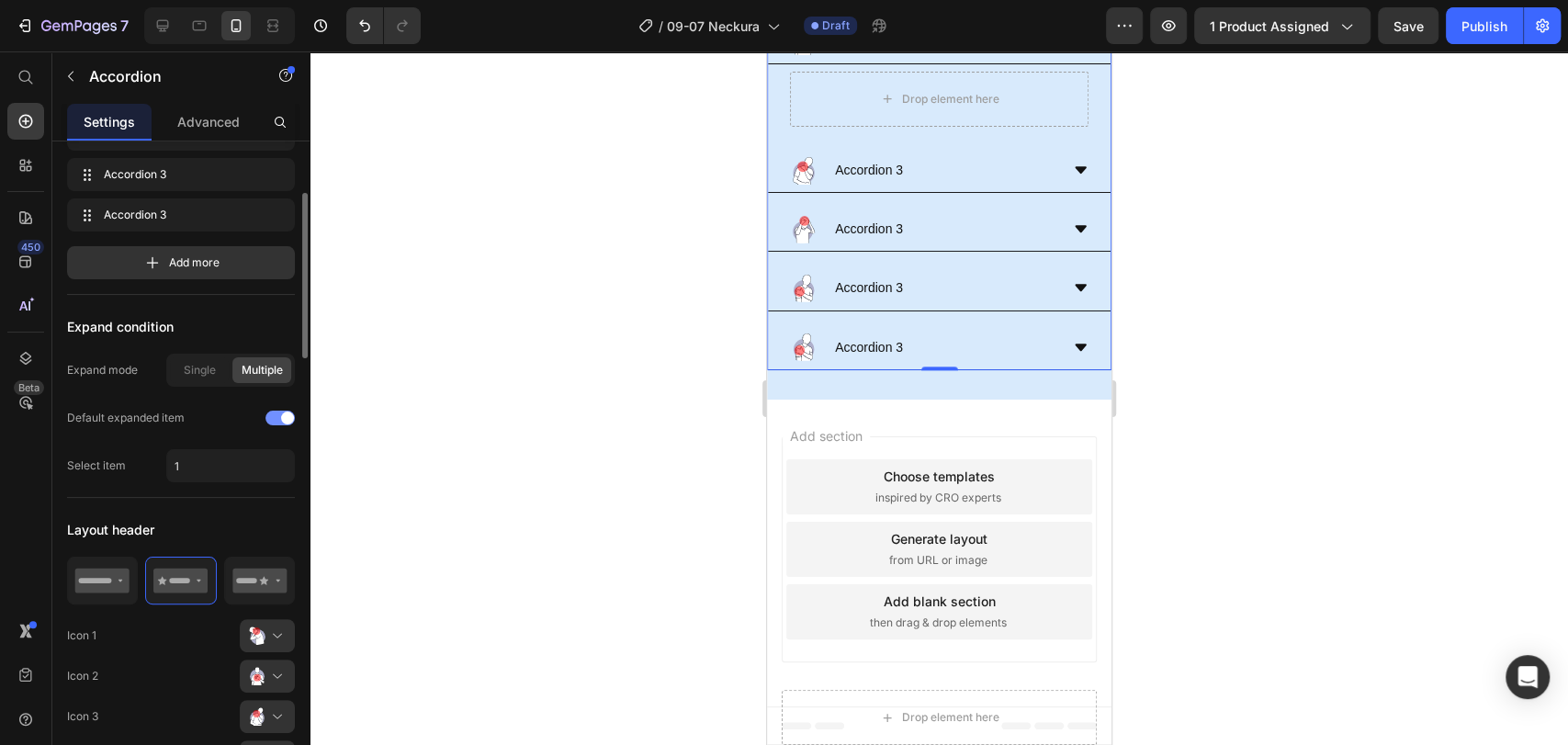click at bounding box center (280, 418) 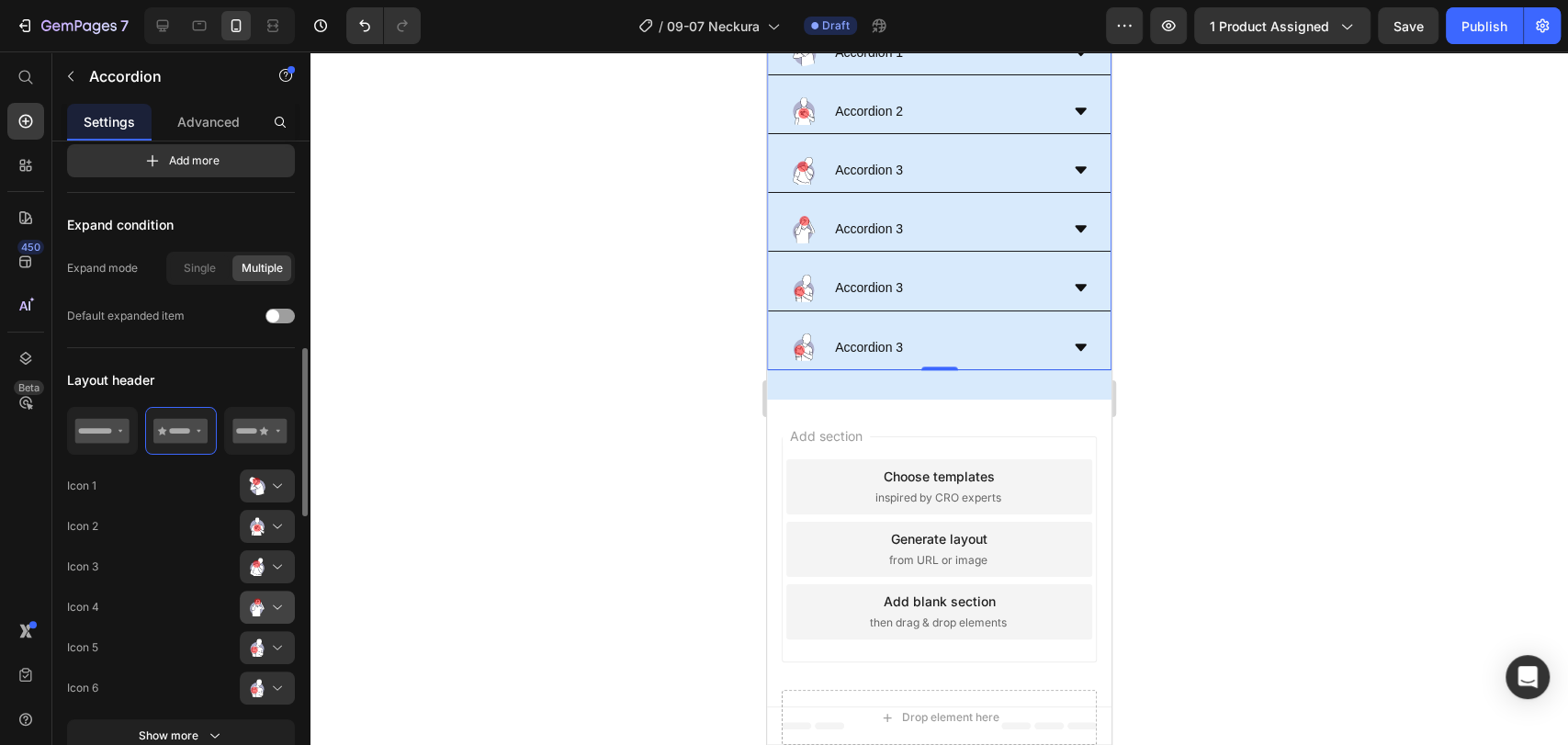 scroll, scrollTop: 408, scrollLeft: 0, axis: vertical 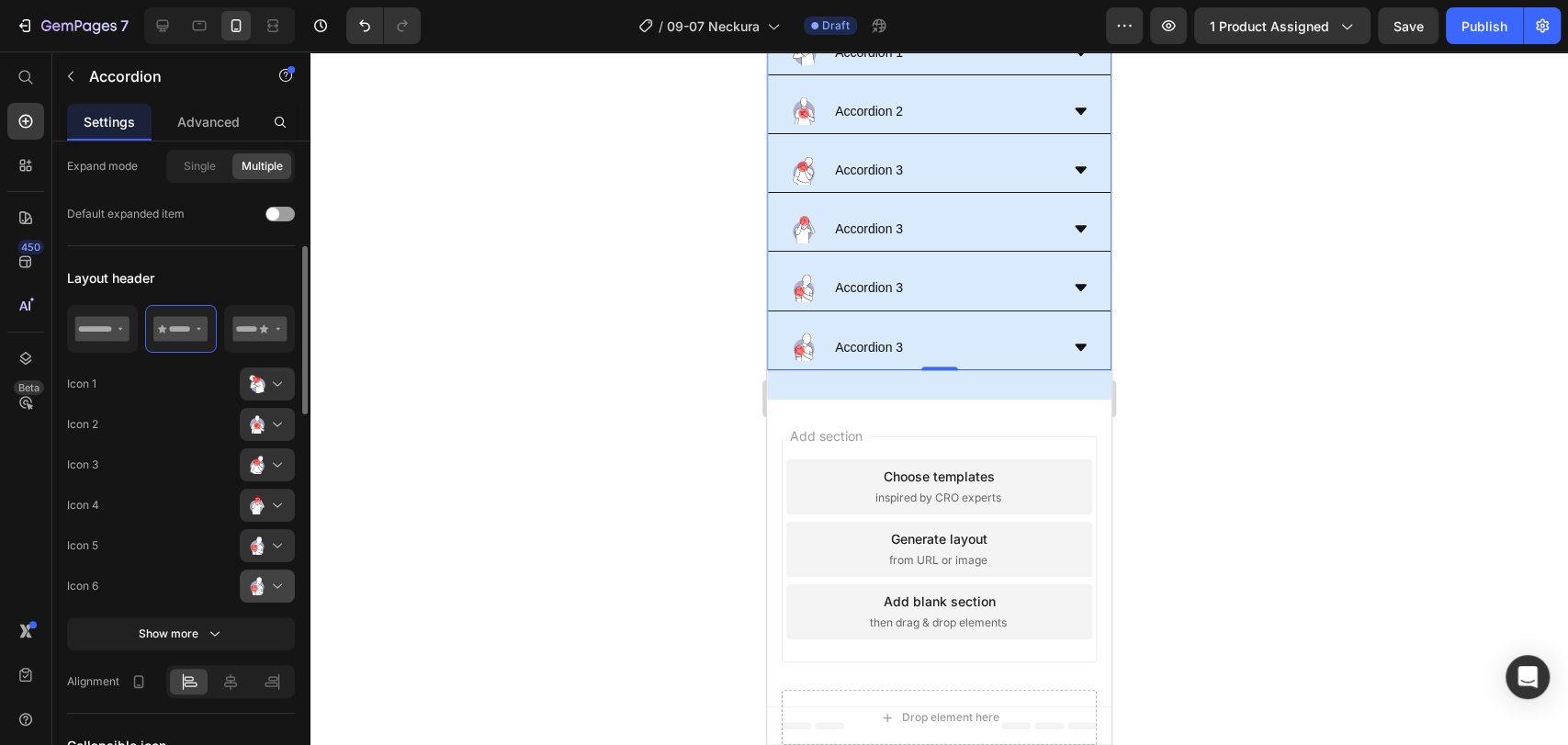 click at bounding box center (275, 586) 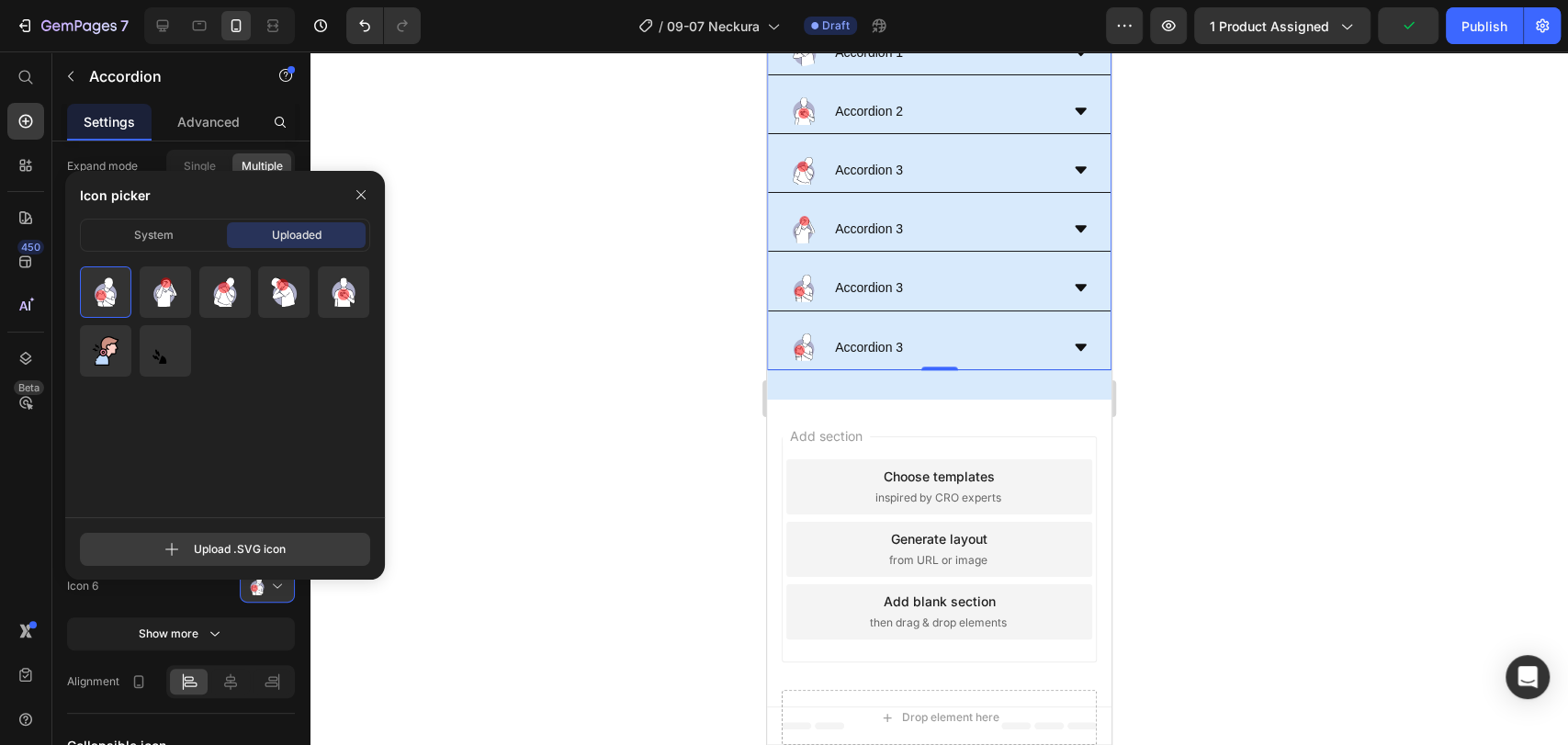 click 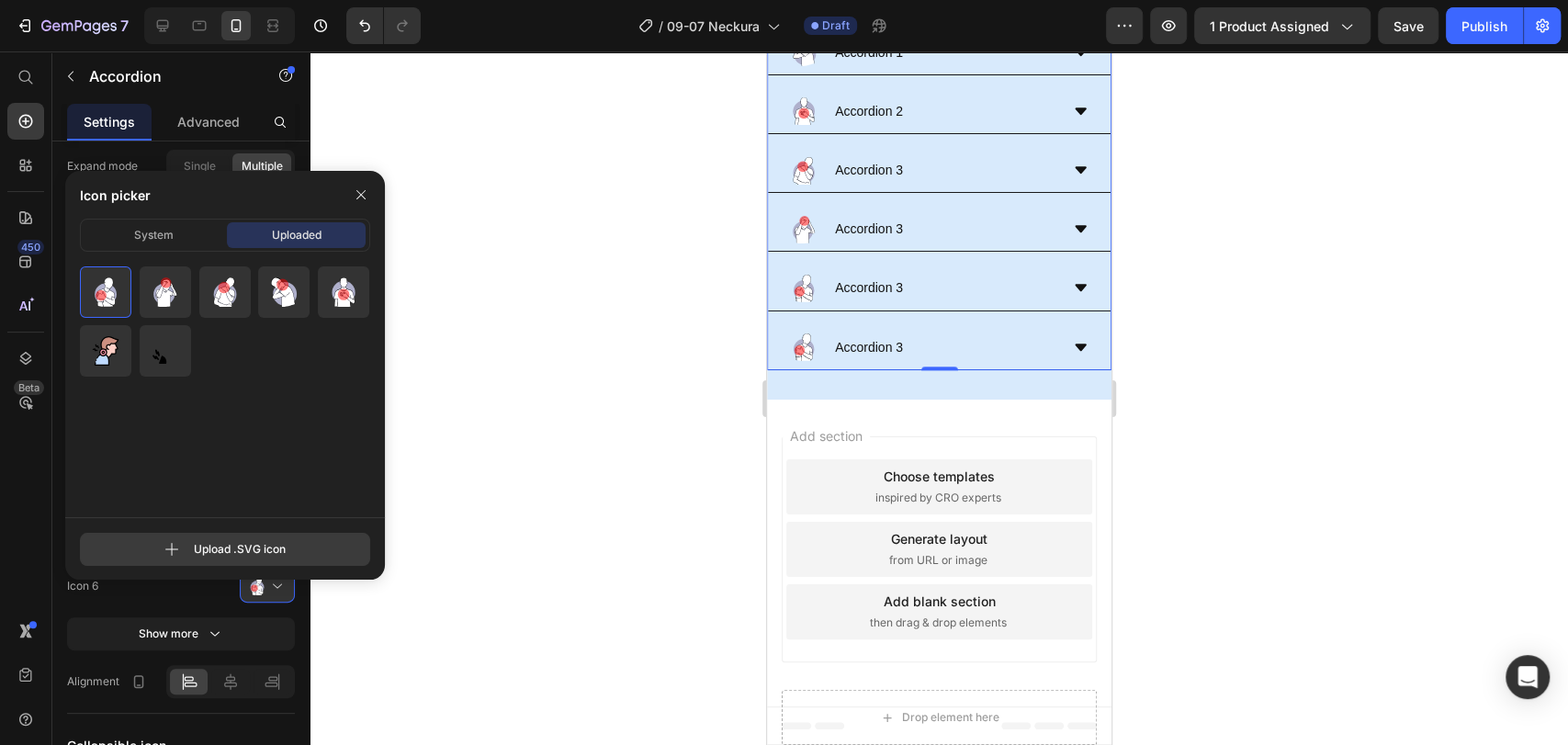 type on "C:\fakepath\pressure.svg" 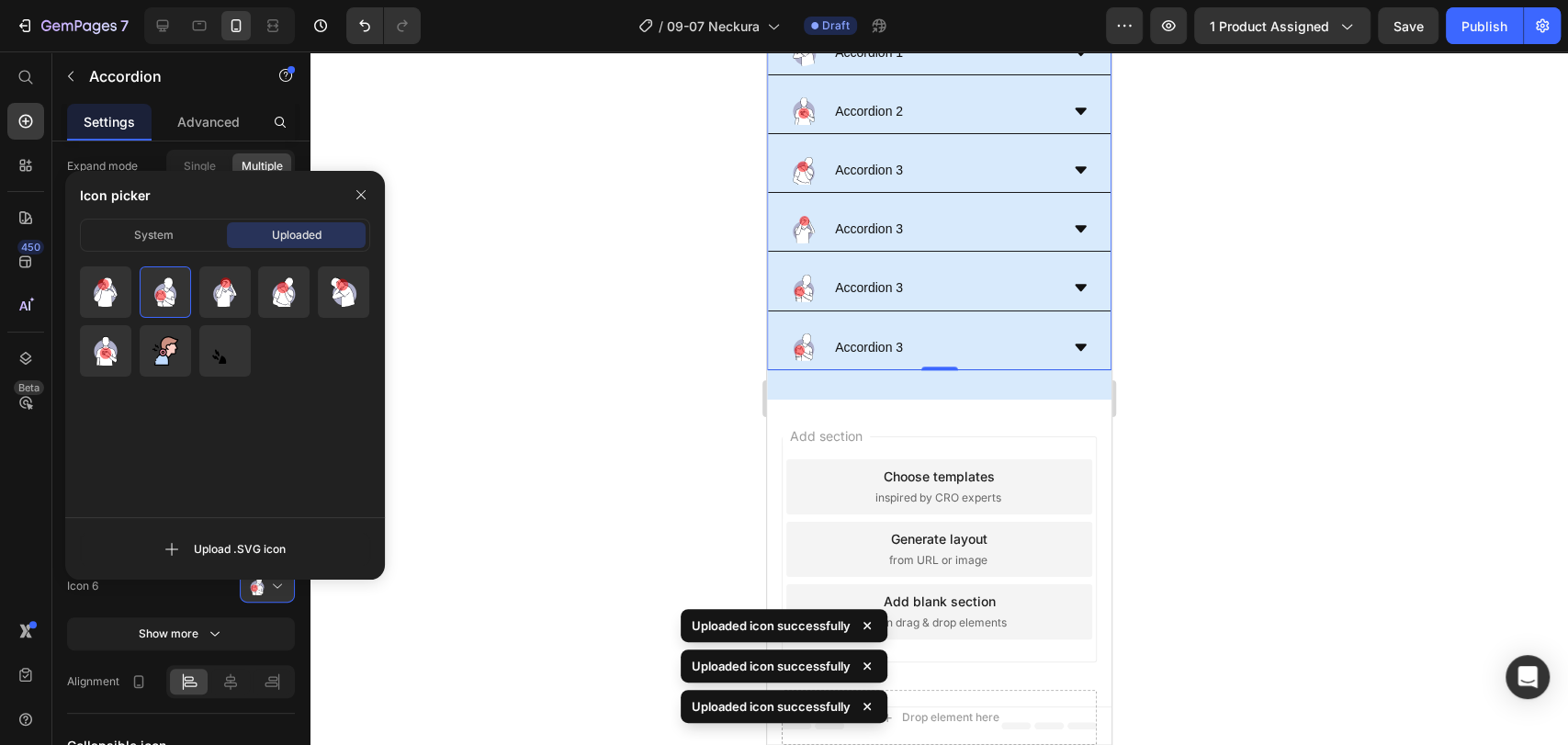click at bounding box center [106, 292] 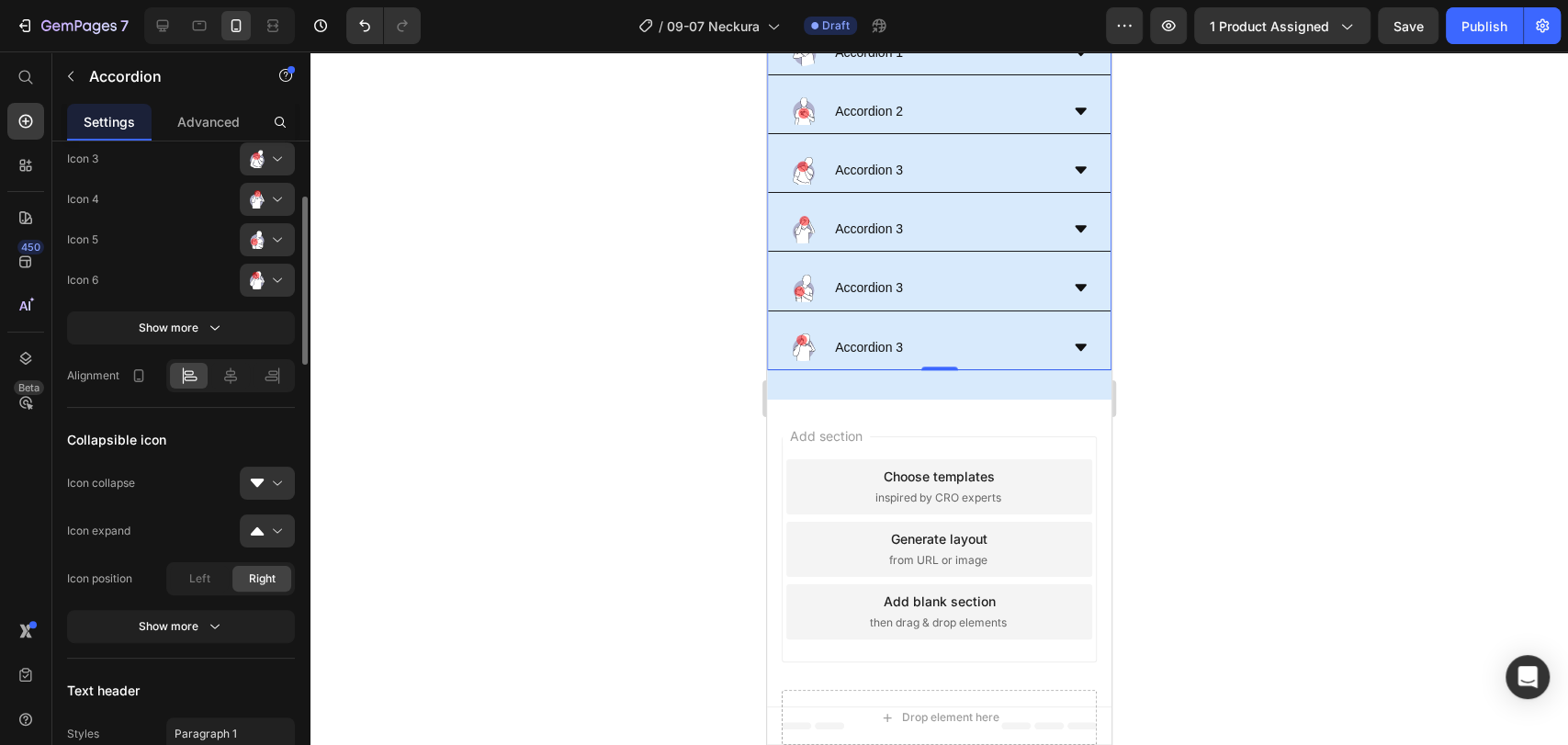 scroll, scrollTop: 612, scrollLeft: 0, axis: vertical 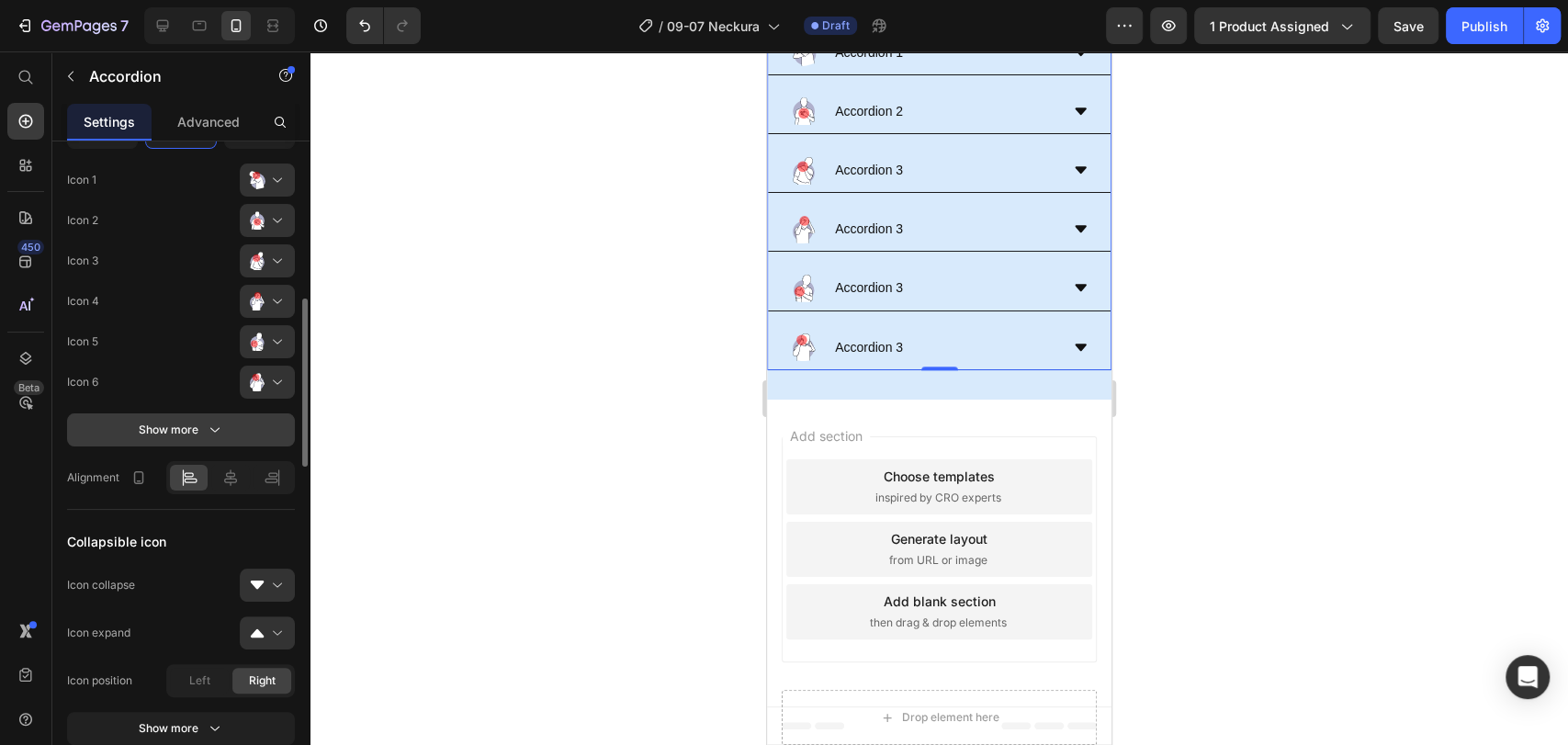 click on "Show more" at bounding box center (181, 430) 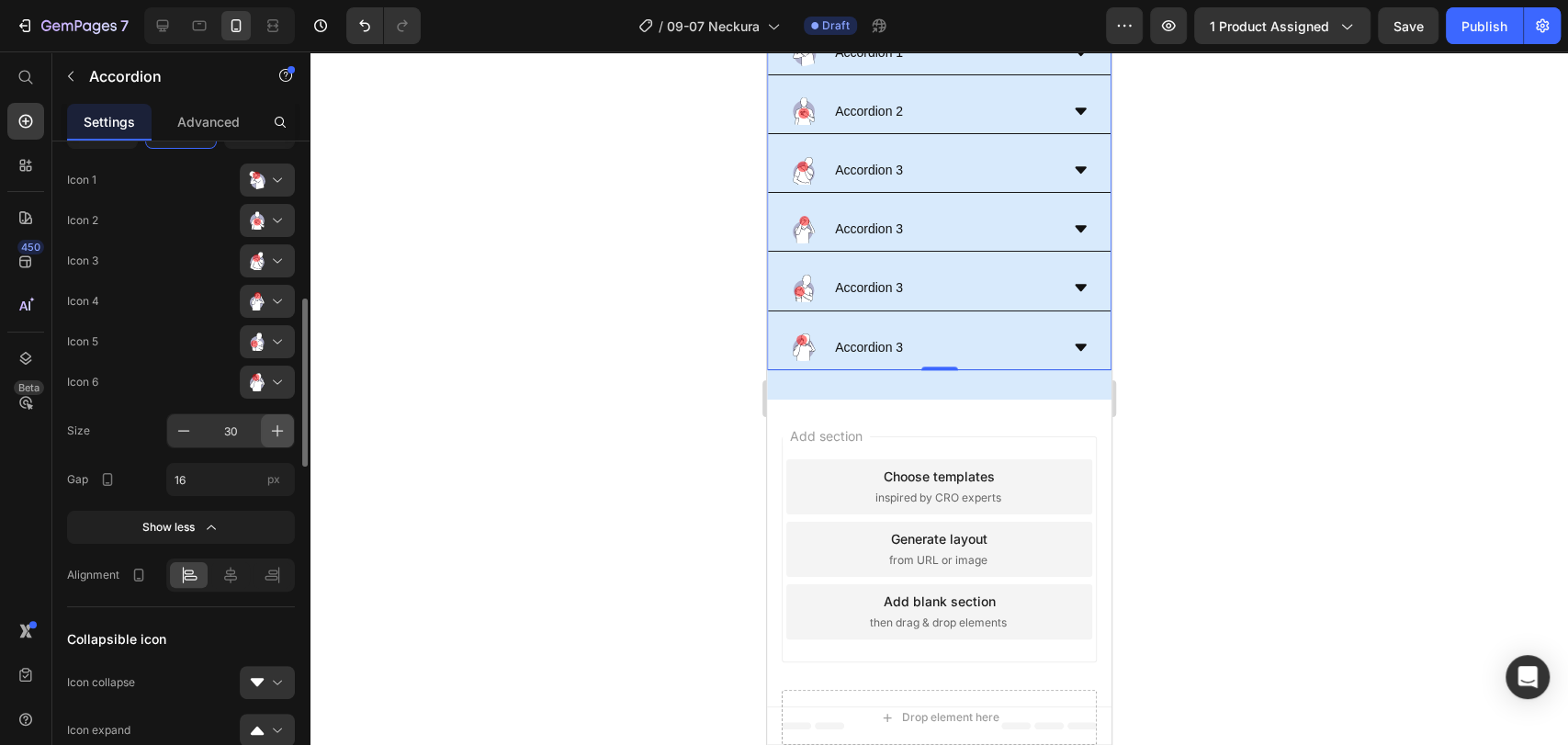 click 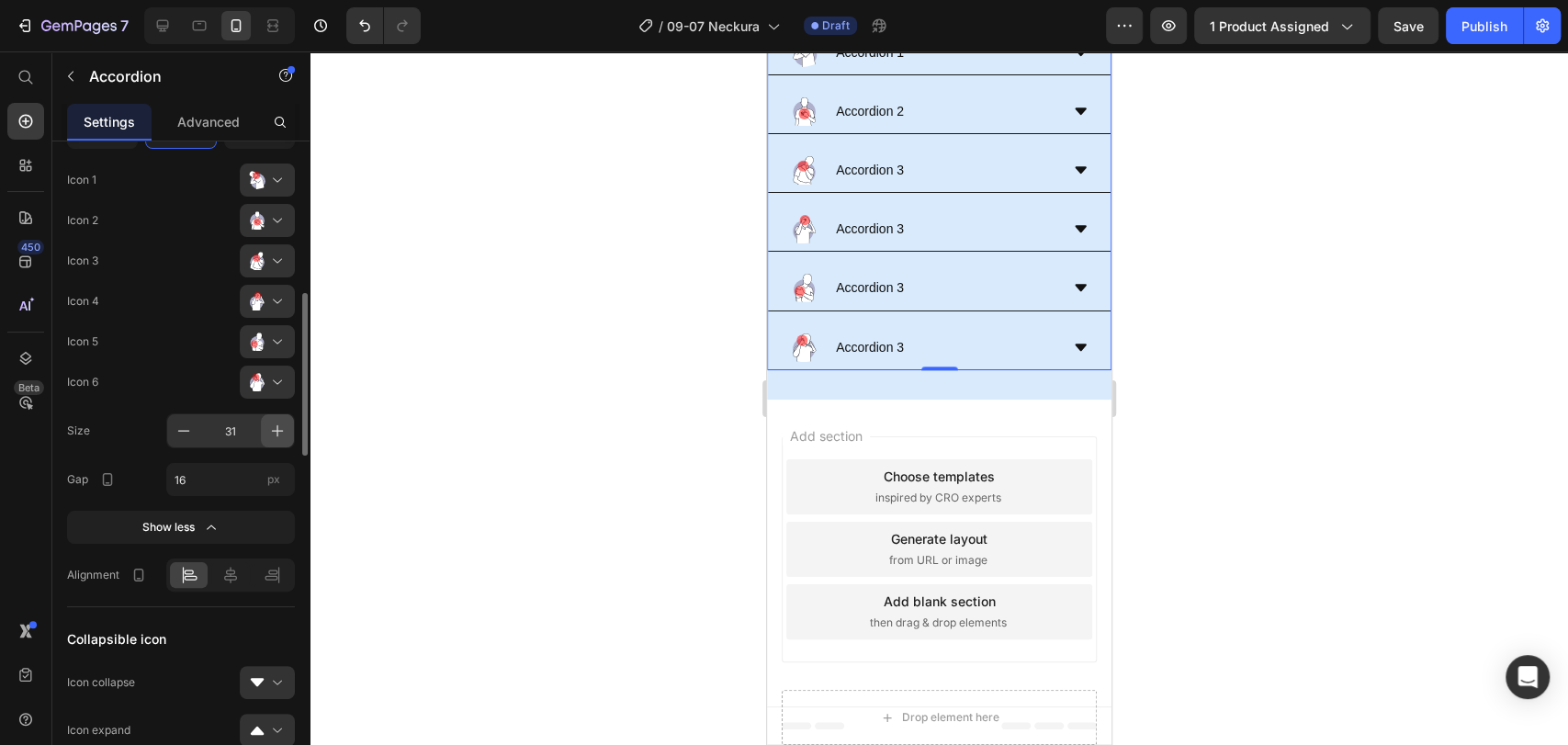click 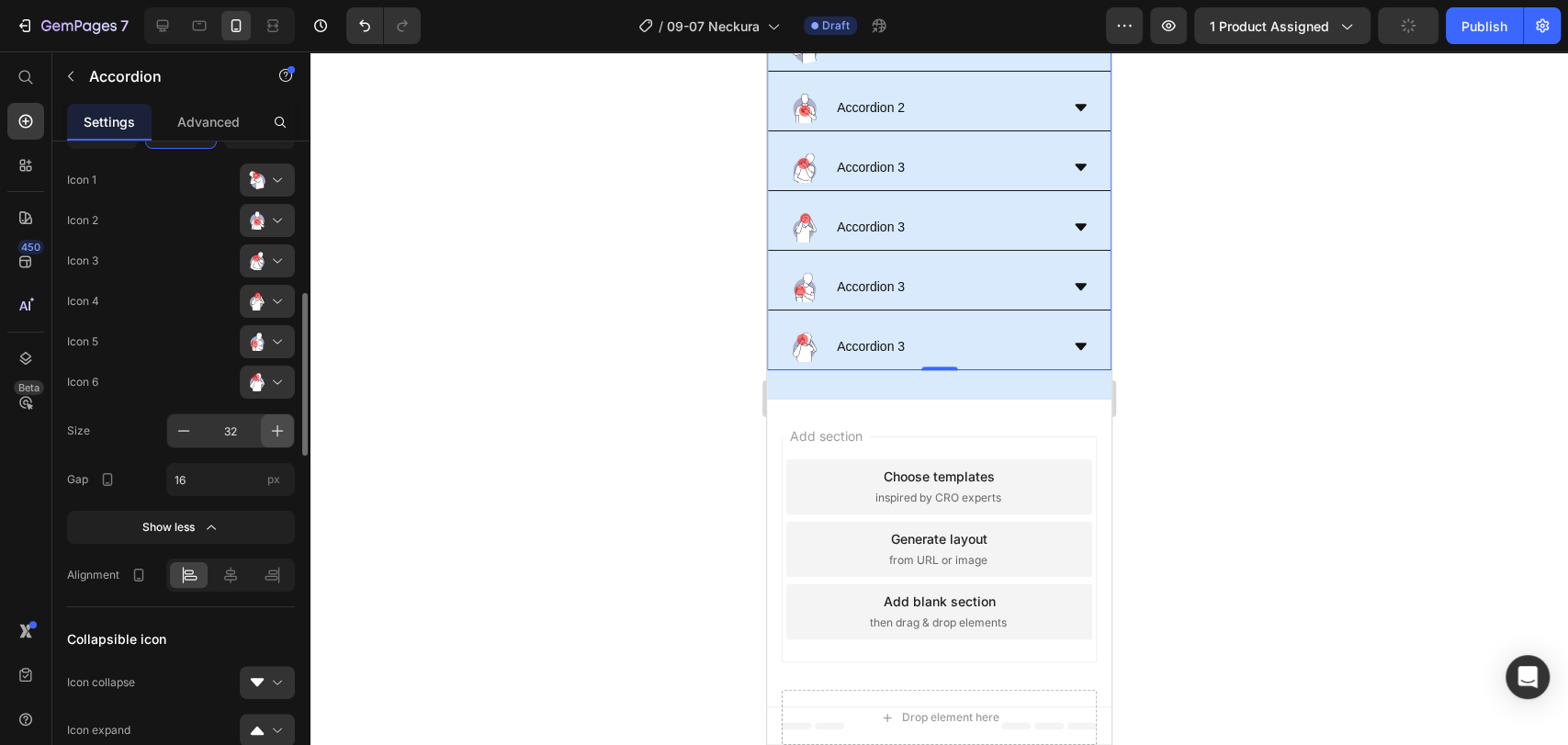 click 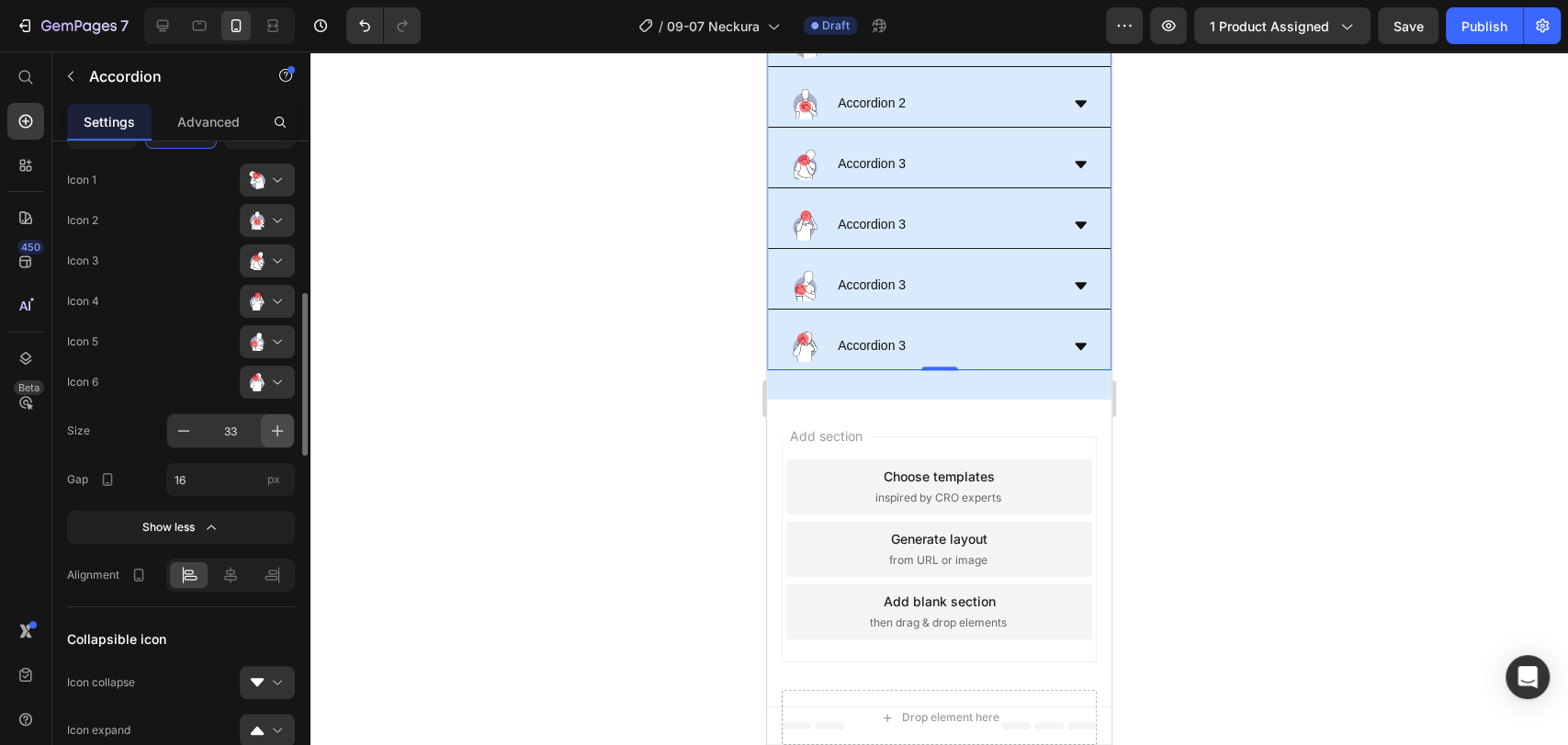 click 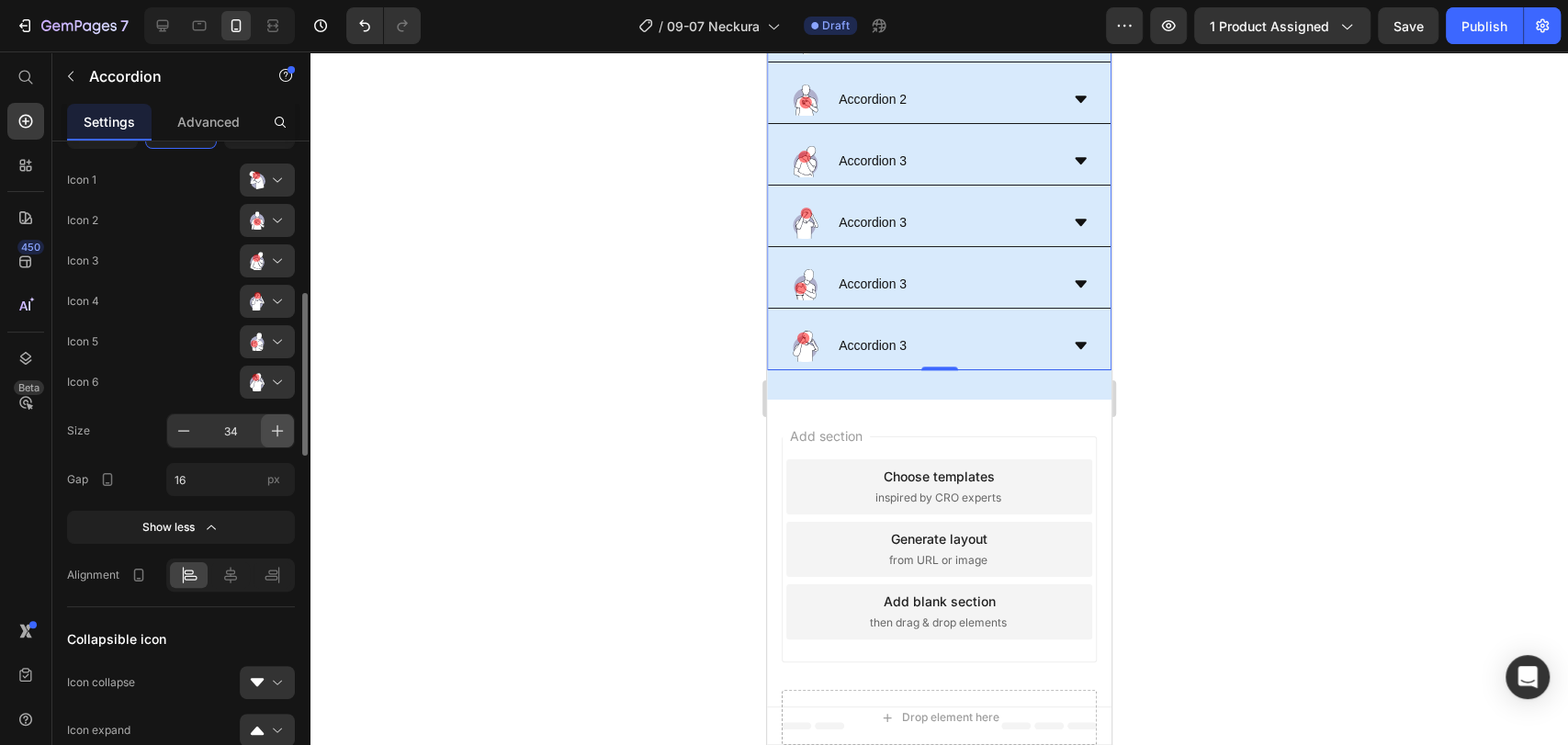 click 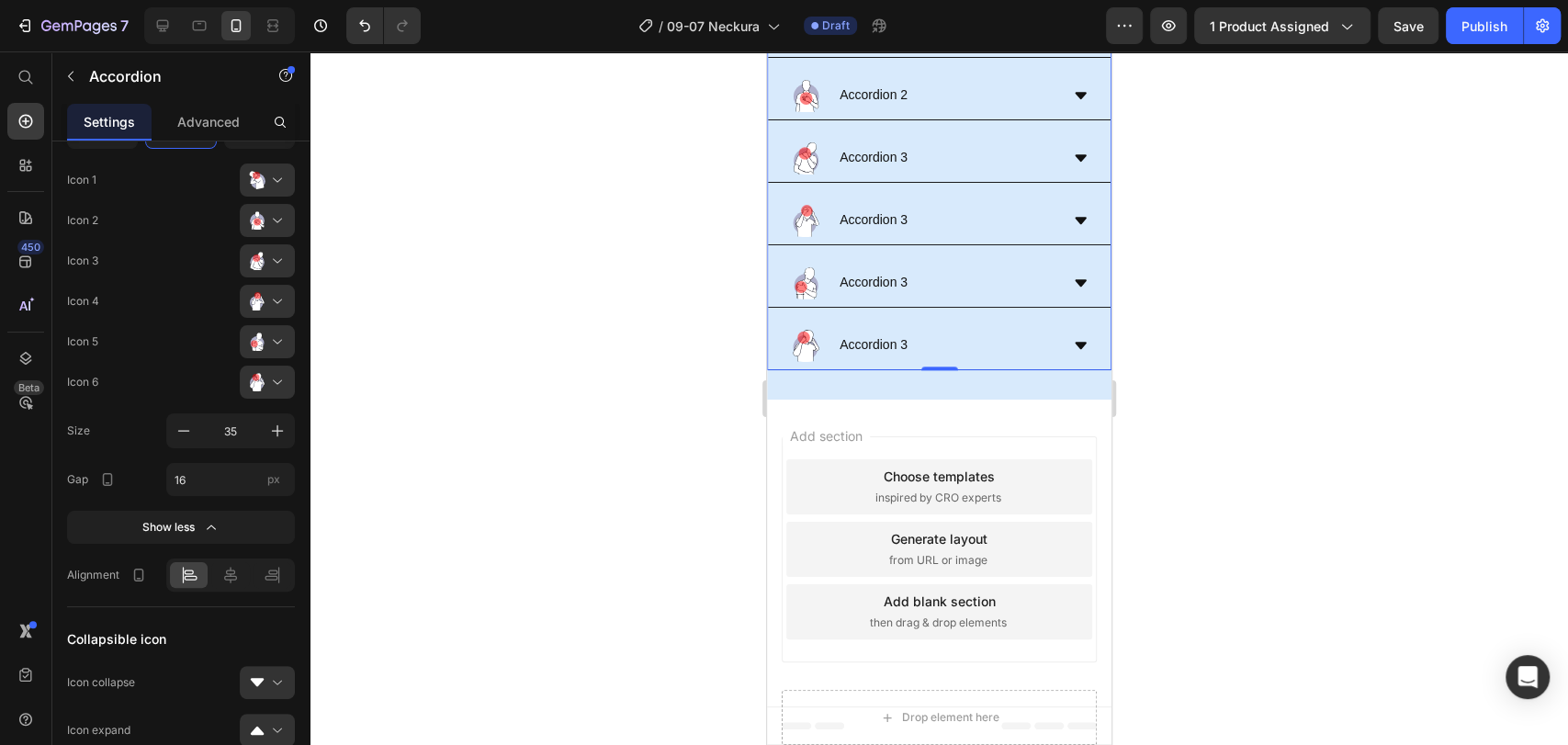click 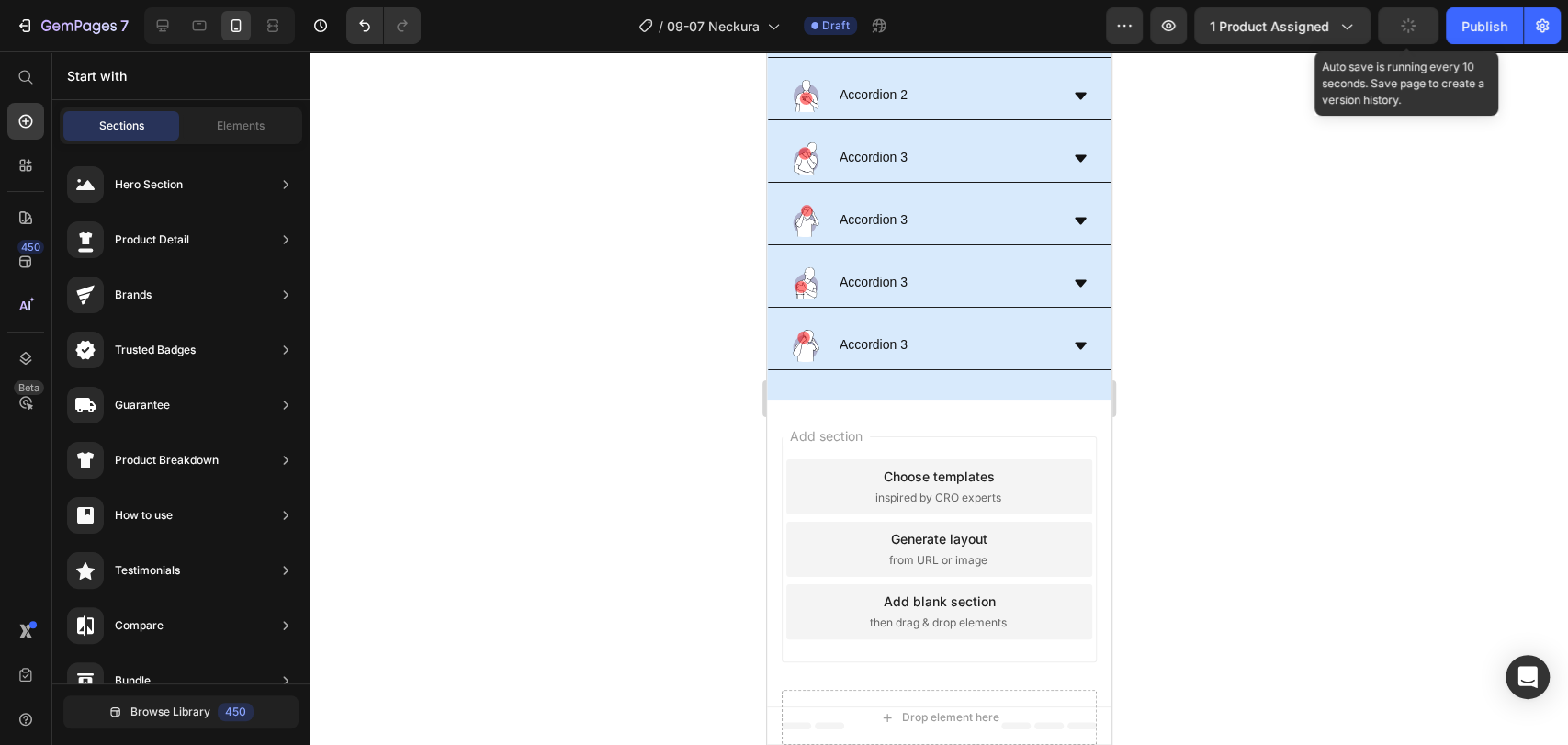click at bounding box center [1408, 26] 